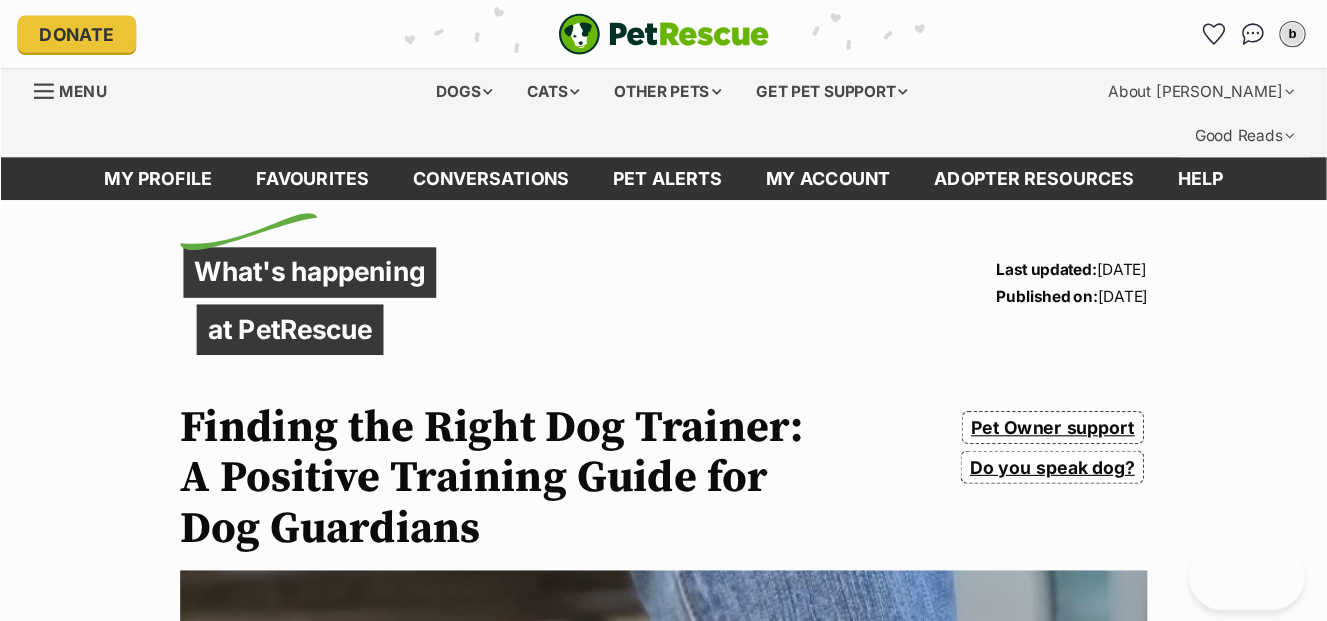 scroll, scrollTop: 0, scrollLeft: 0, axis: both 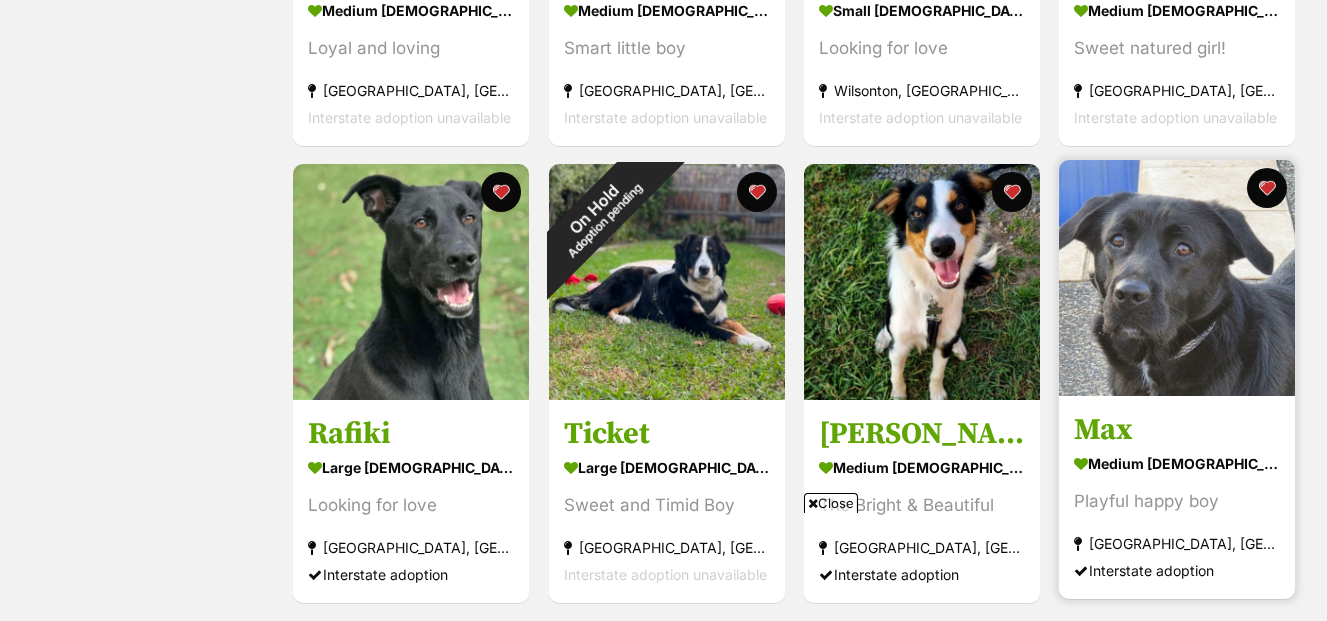 click at bounding box center (1177, 278) 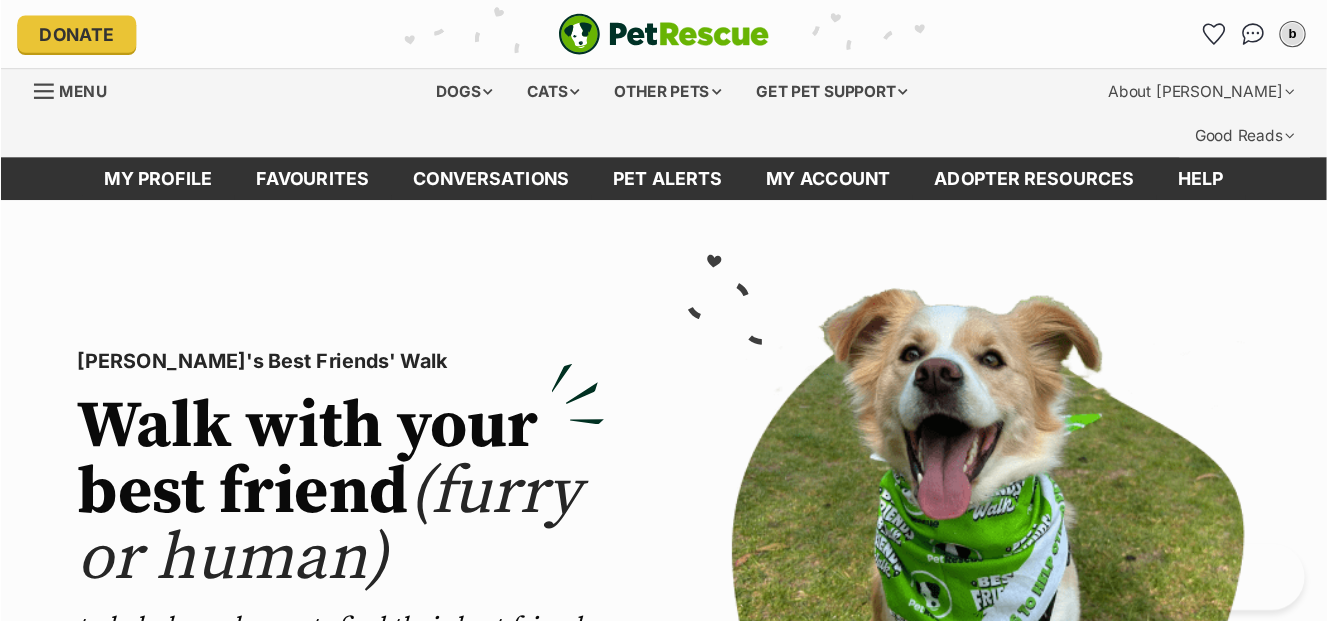 scroll, scrollTop: 0, scrollLeft: 0, axis: both 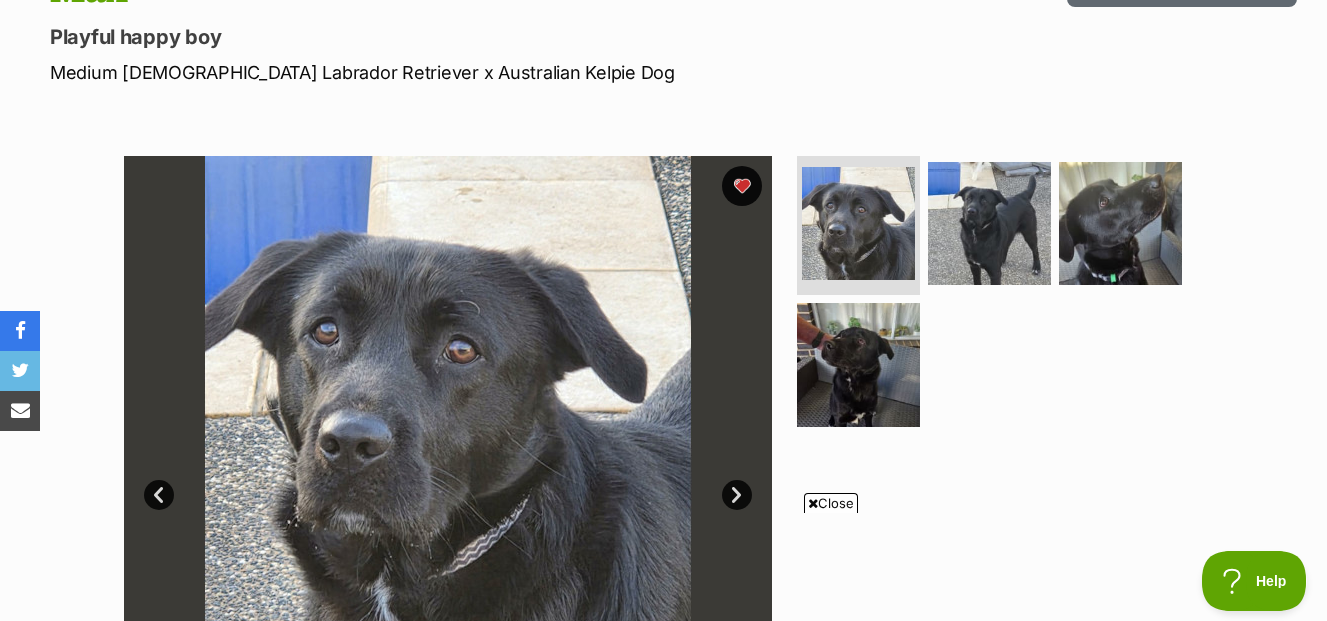 click on "Next" at bounding box center [737, 495] 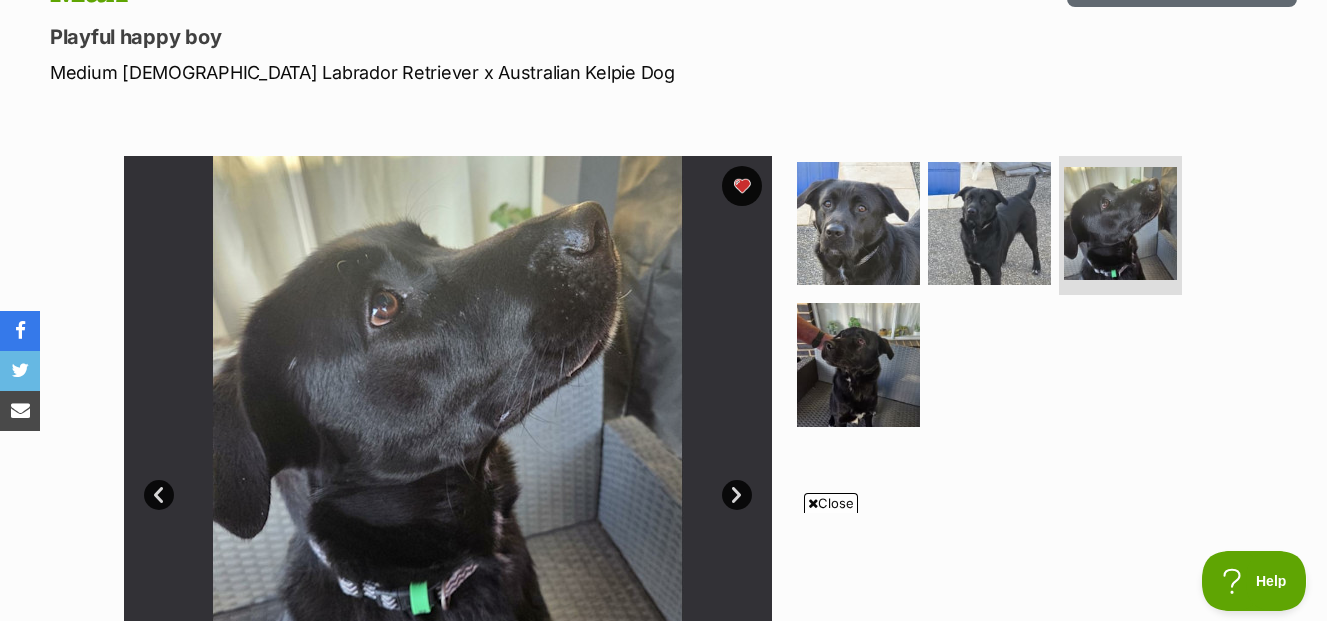 scroll, scrollTop: 0, scrollLeft: 0, axis: both 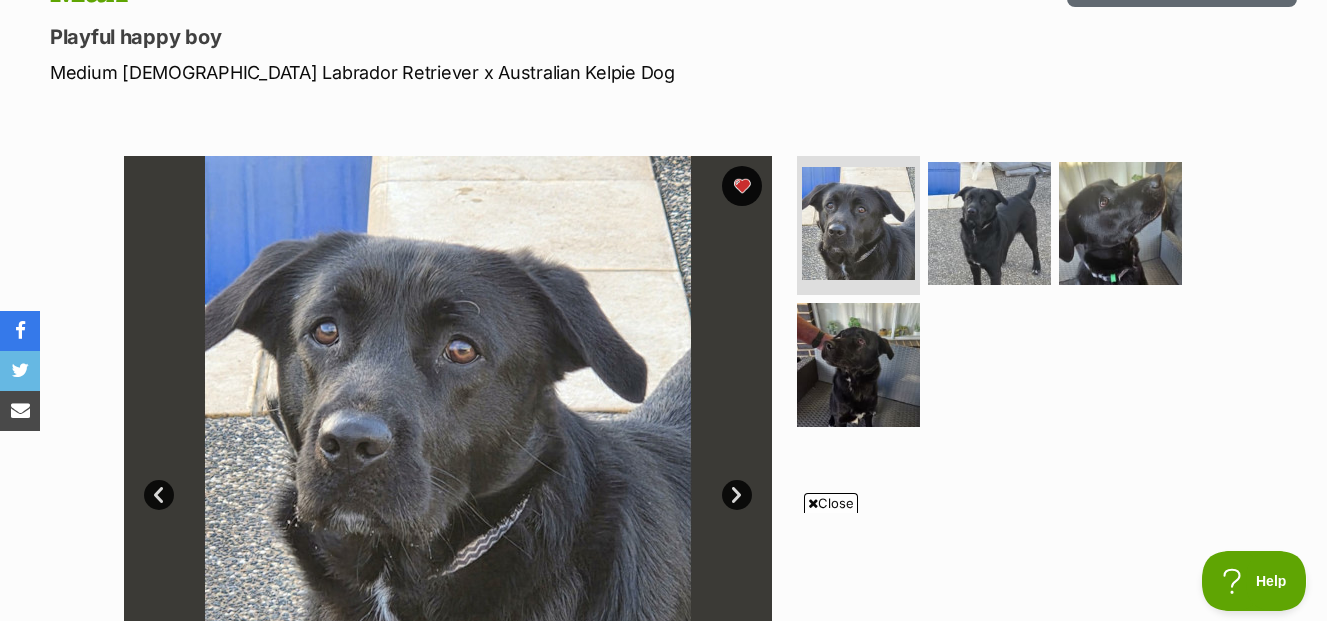 click on "Next" at bounding box center (737, 495) 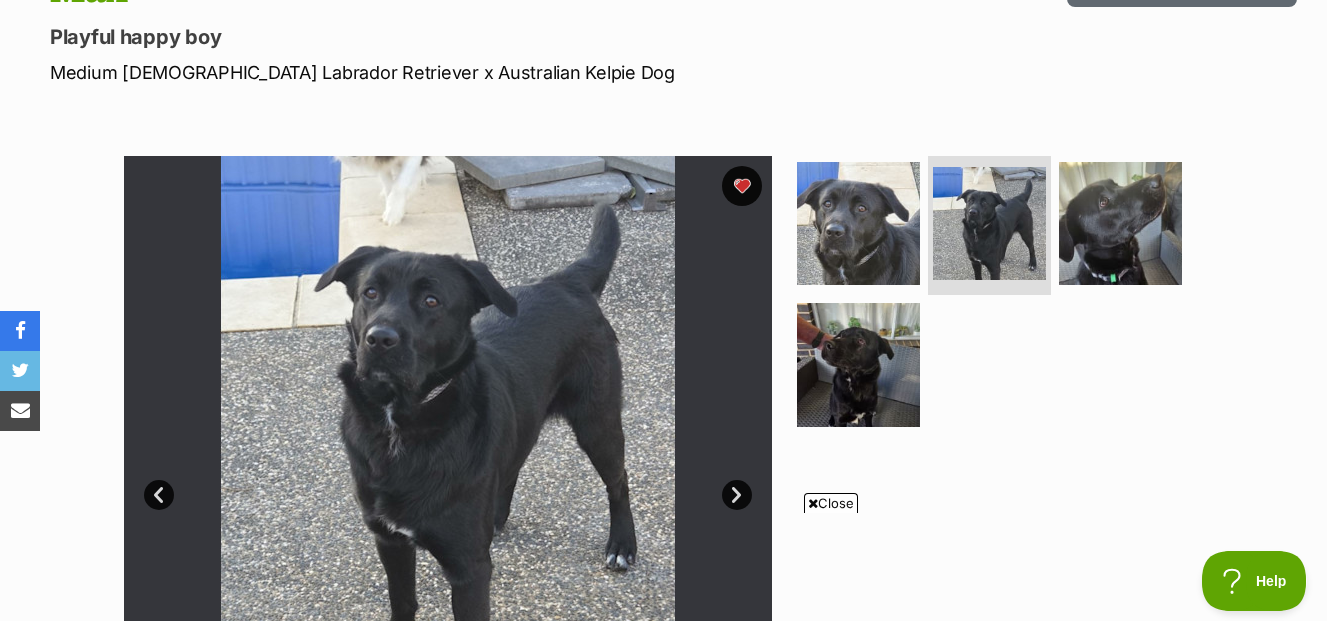 click on "Next" at bounding box center [737, 495] 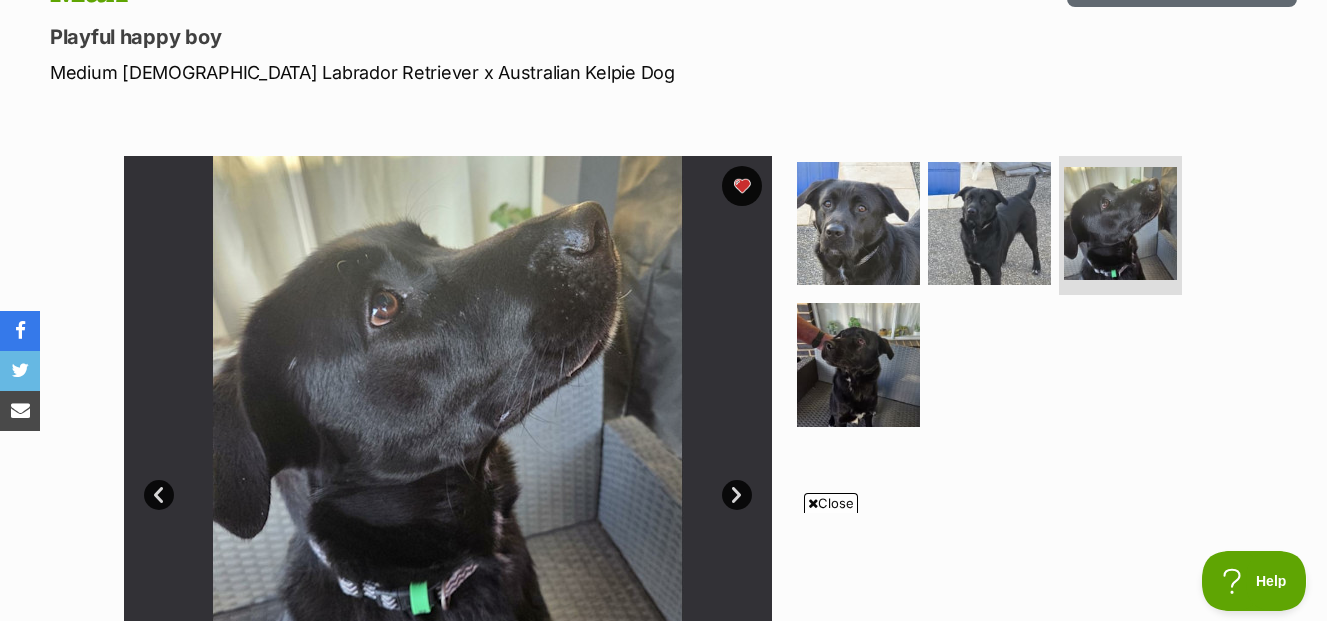 click on "Next" at bounding box center (737, 495) 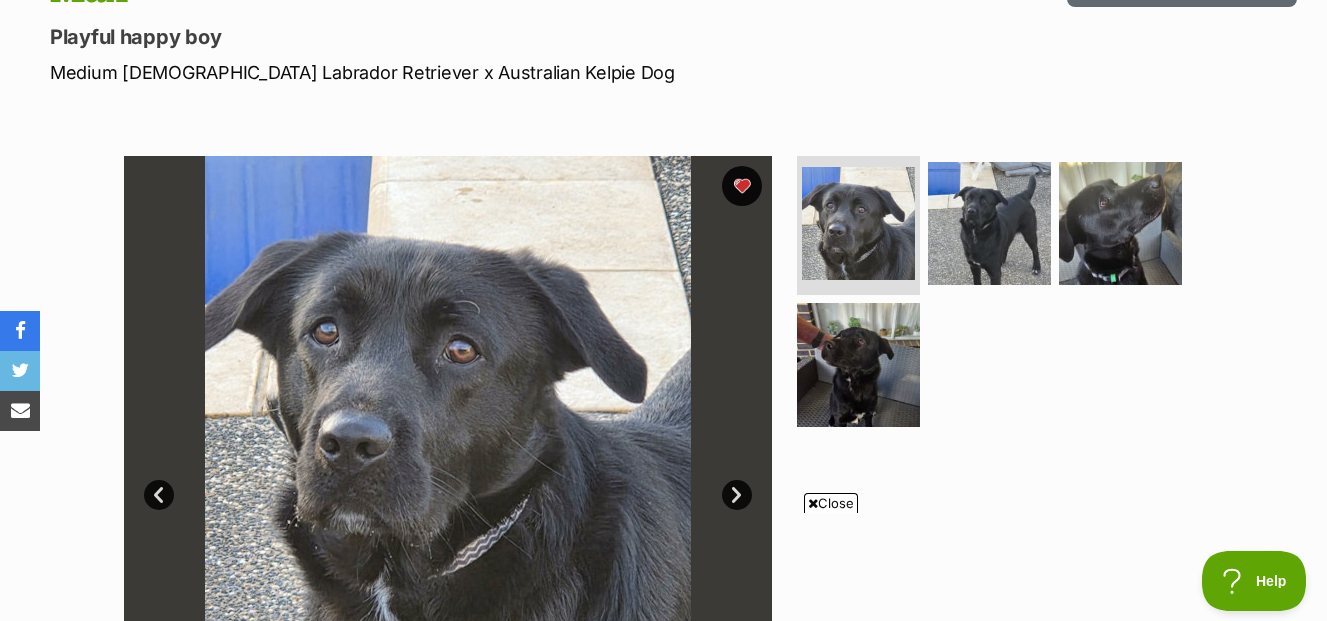 click on "Next" at bounding box center [737, 495] 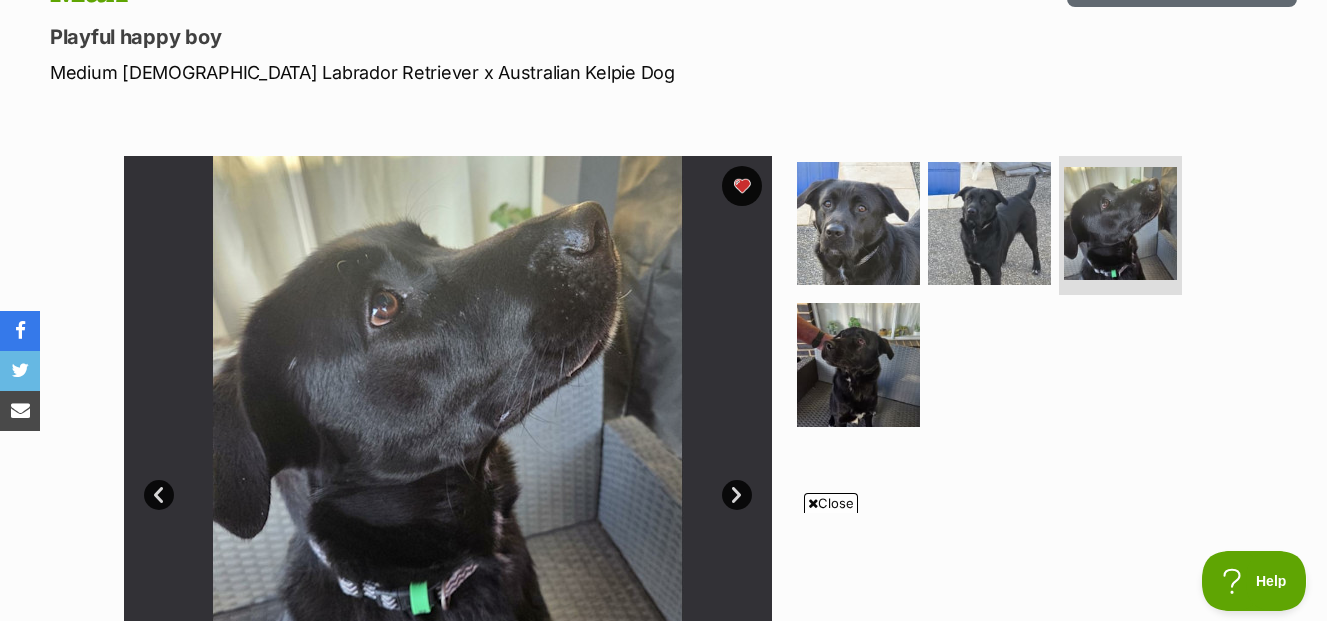 click on "Next" at bounding box center [737, 495] 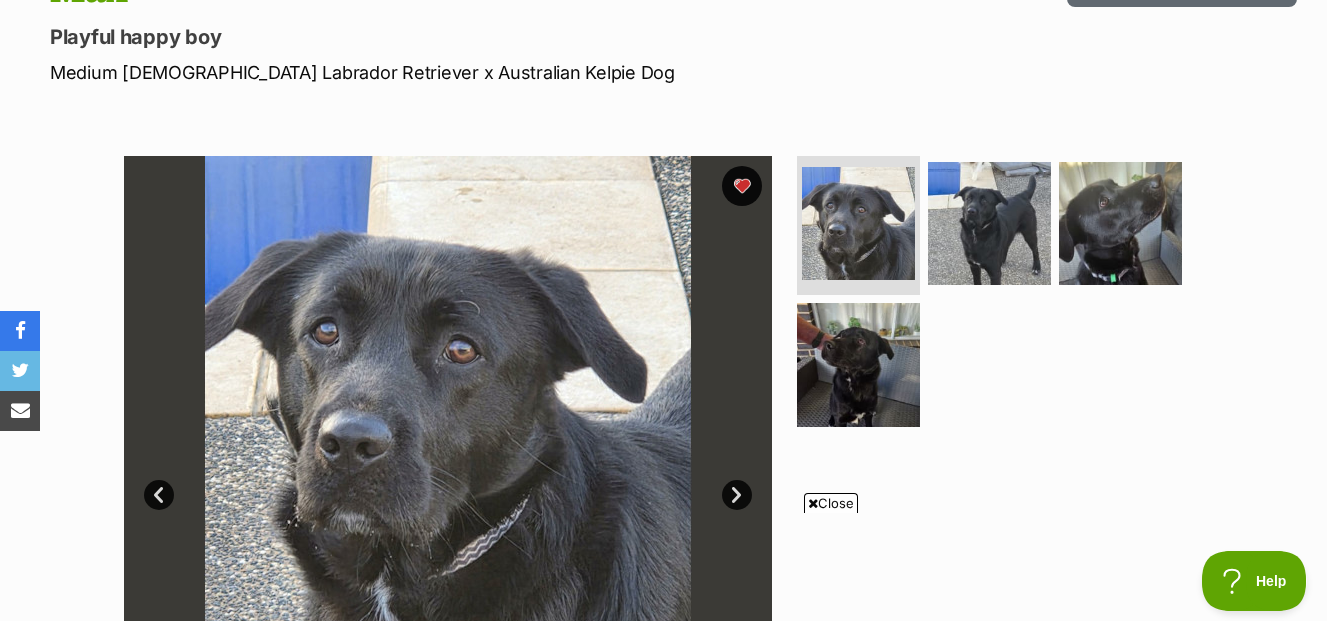 click on "Next" at bounding box center (737, 495) 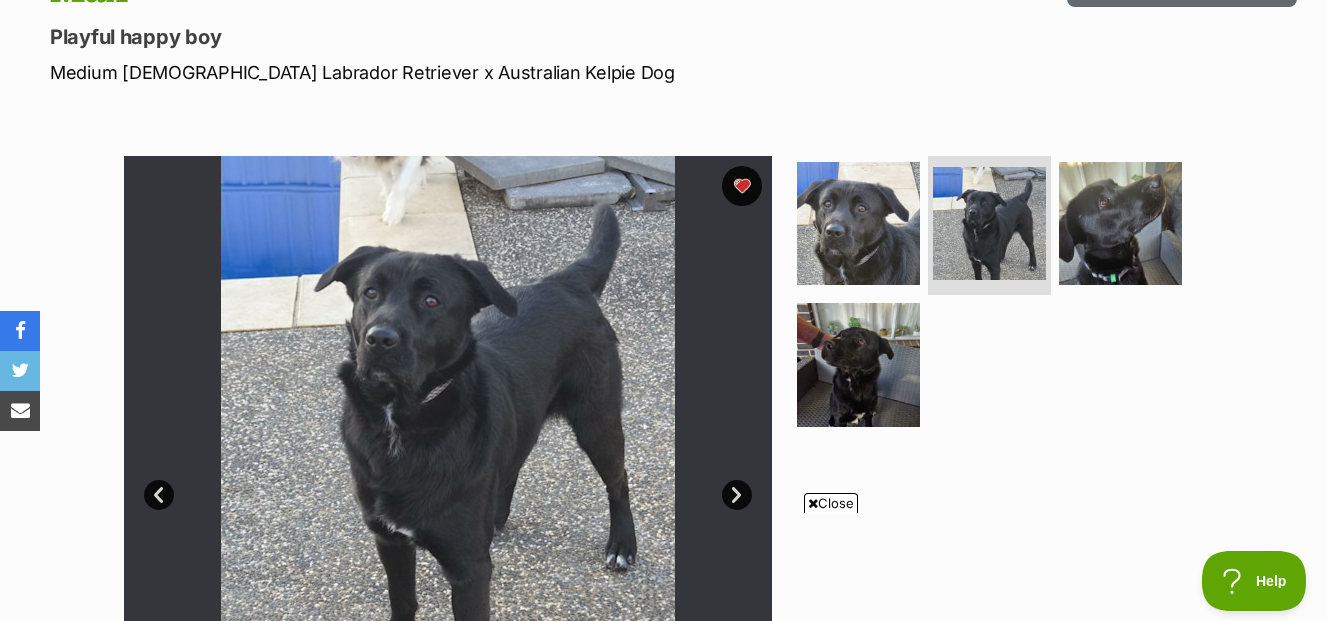 click on "Next" at bounding box center (737, 495) 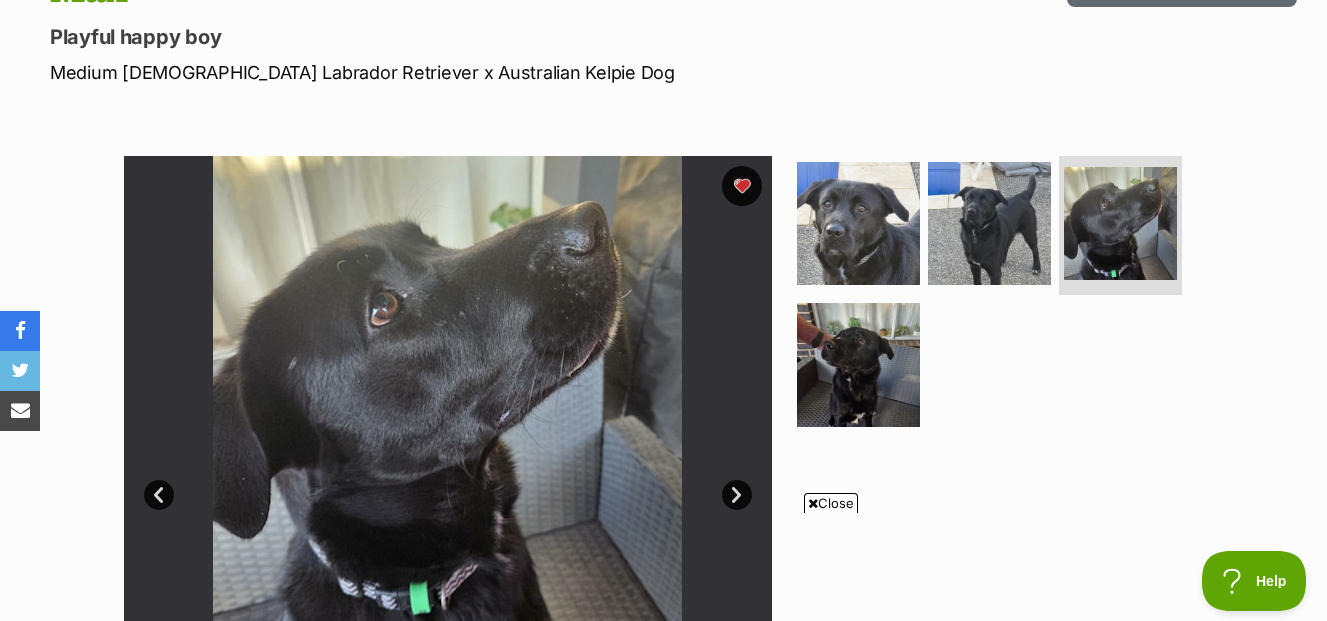 click on "Next" at bounding box center [737, 495] 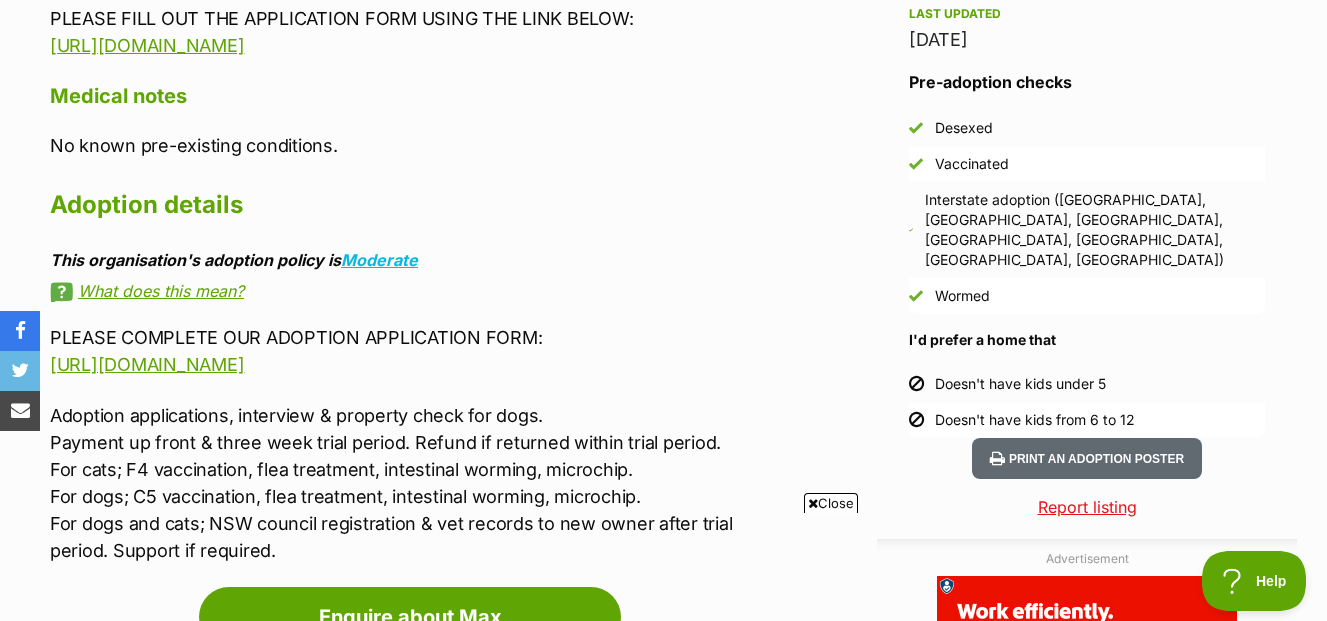 scroll, scrollTop: 1900, scrollLeft: 0, axis: vertical 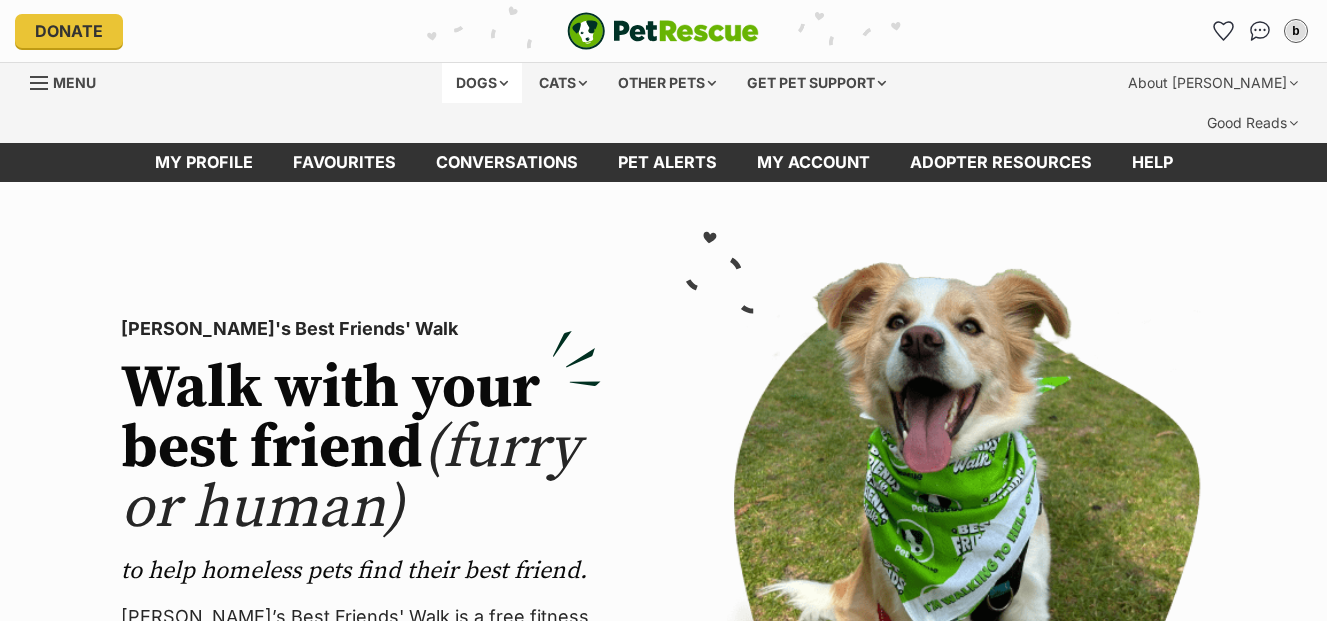 click on "Dogs" at bounding box center (482, 83) 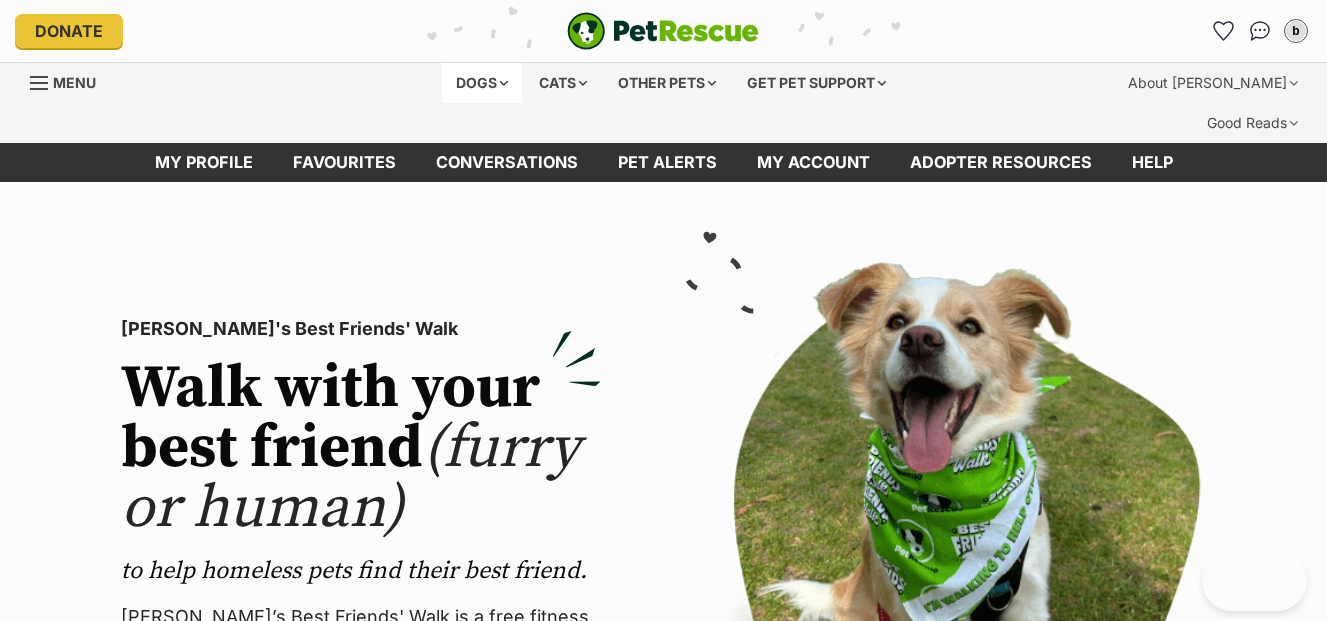 click on "Dogs" at bounding box center [482, 83] 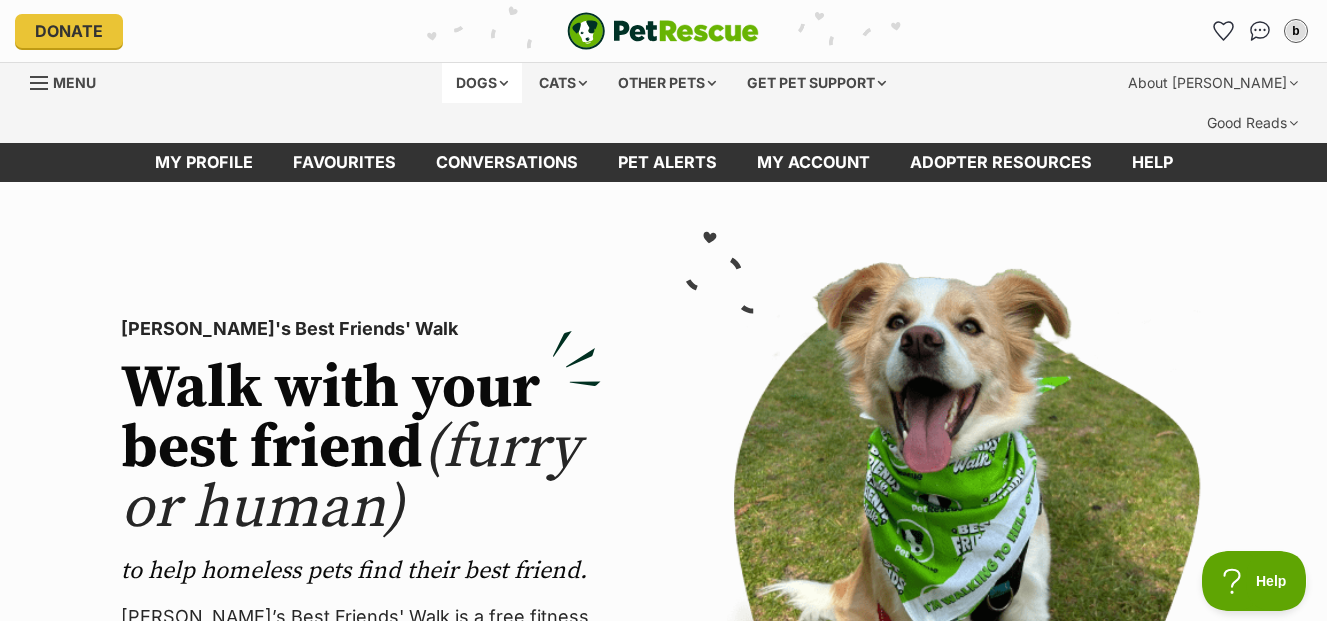 scroll, scrollTop: 0, scrollLeft: 0, axis: both 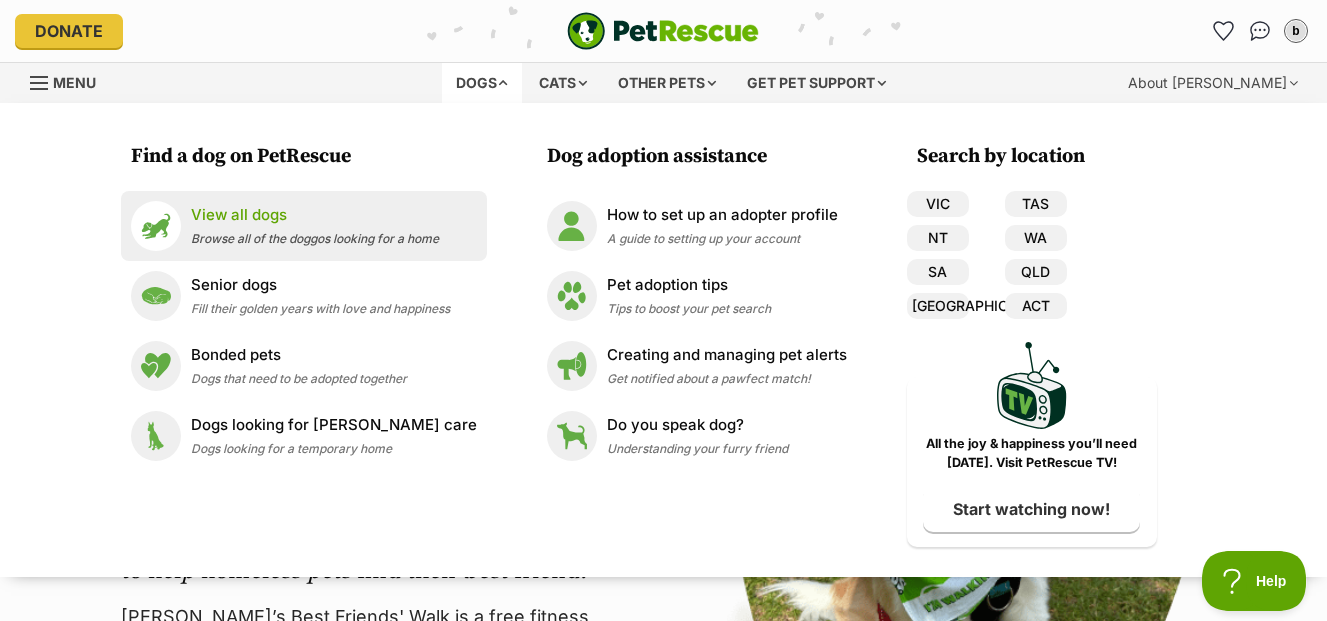 click on "View all dogs" at bounding box center [315, 215] 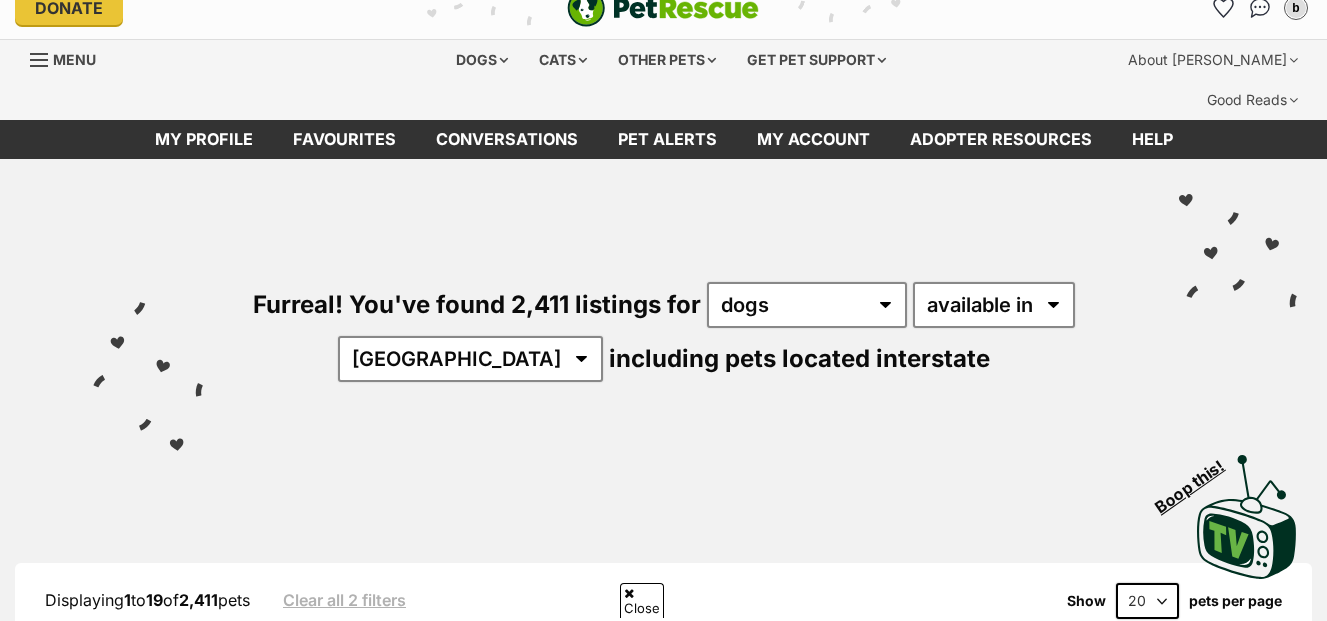 scroll, scrollTop: 200, scrollLeft: 0, axis: vertical 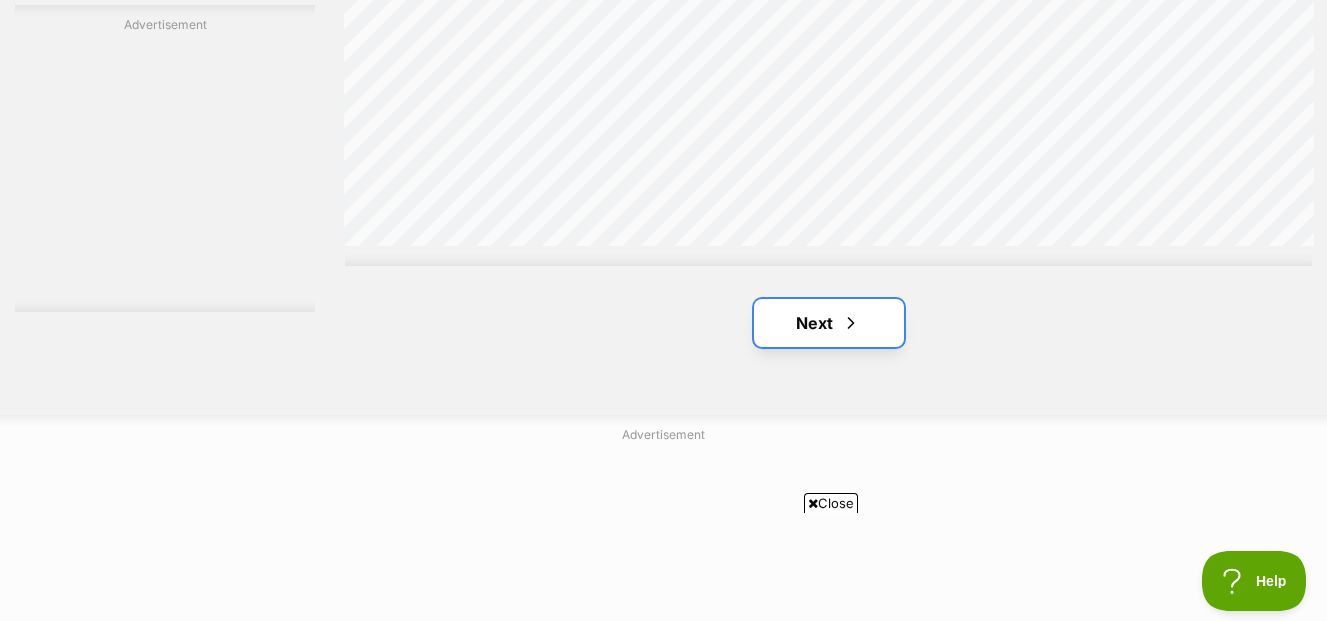 click on "Next" at bounding box center (829, 323) 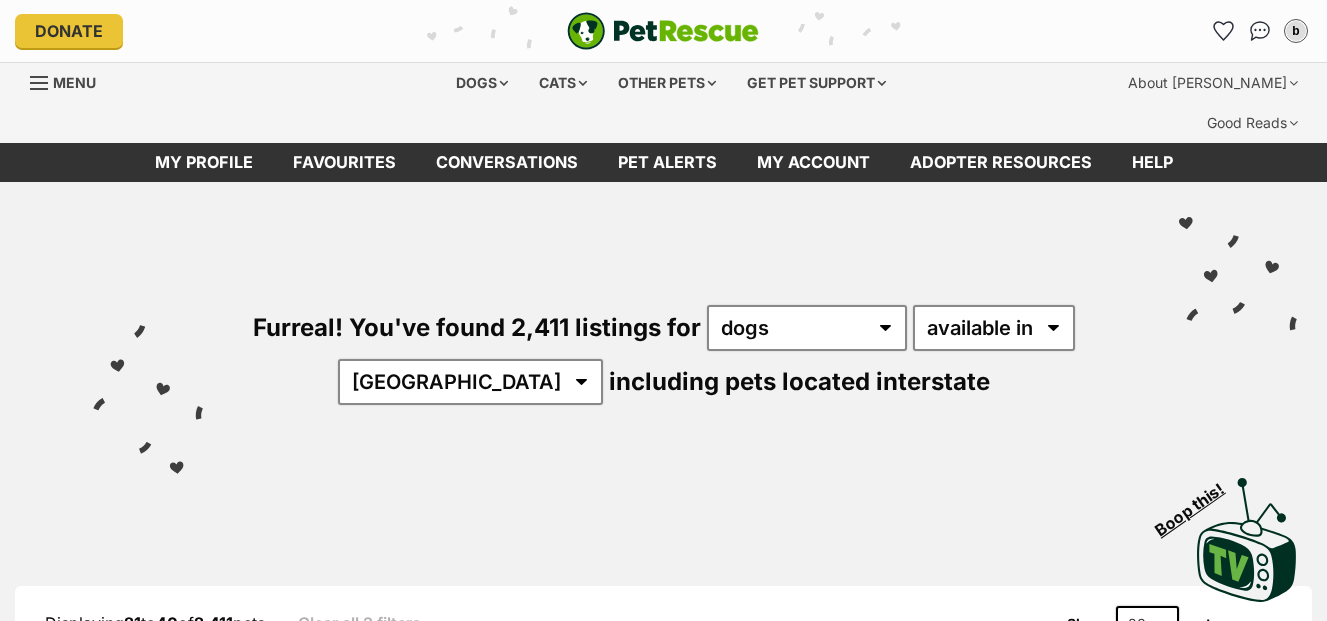 scroll, scrollTop: 0, scrollLeft: 0, axis: both 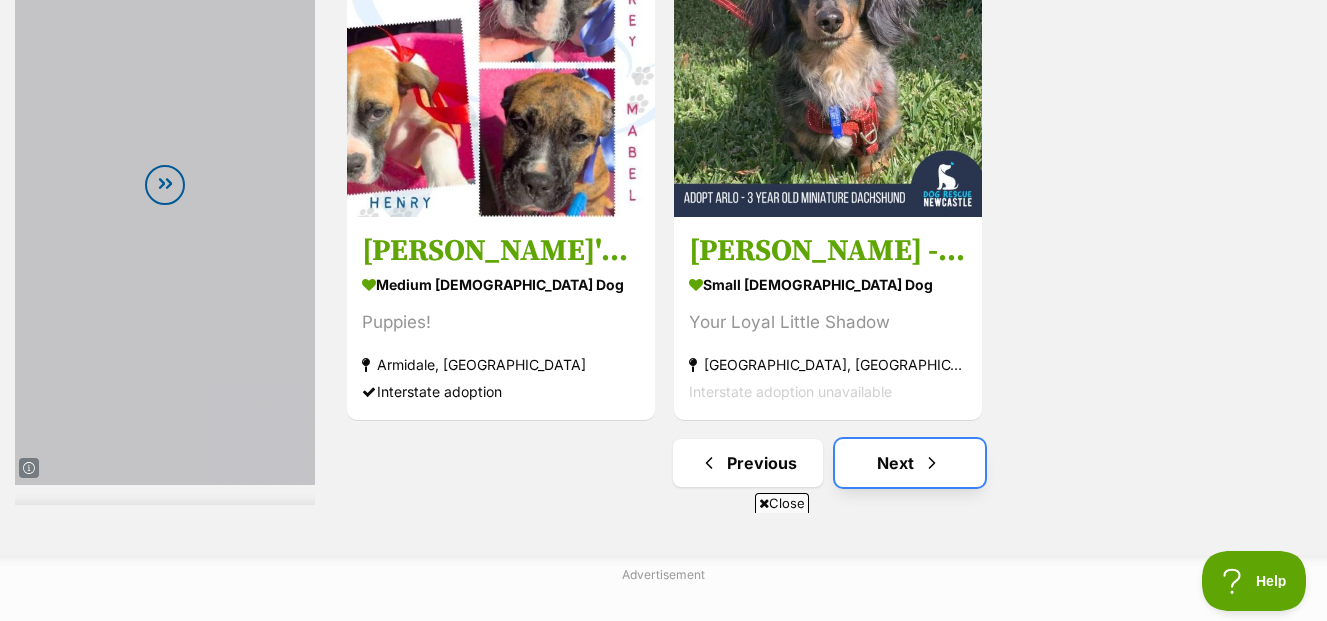 click on "Next" at bounding box center [910, 463] 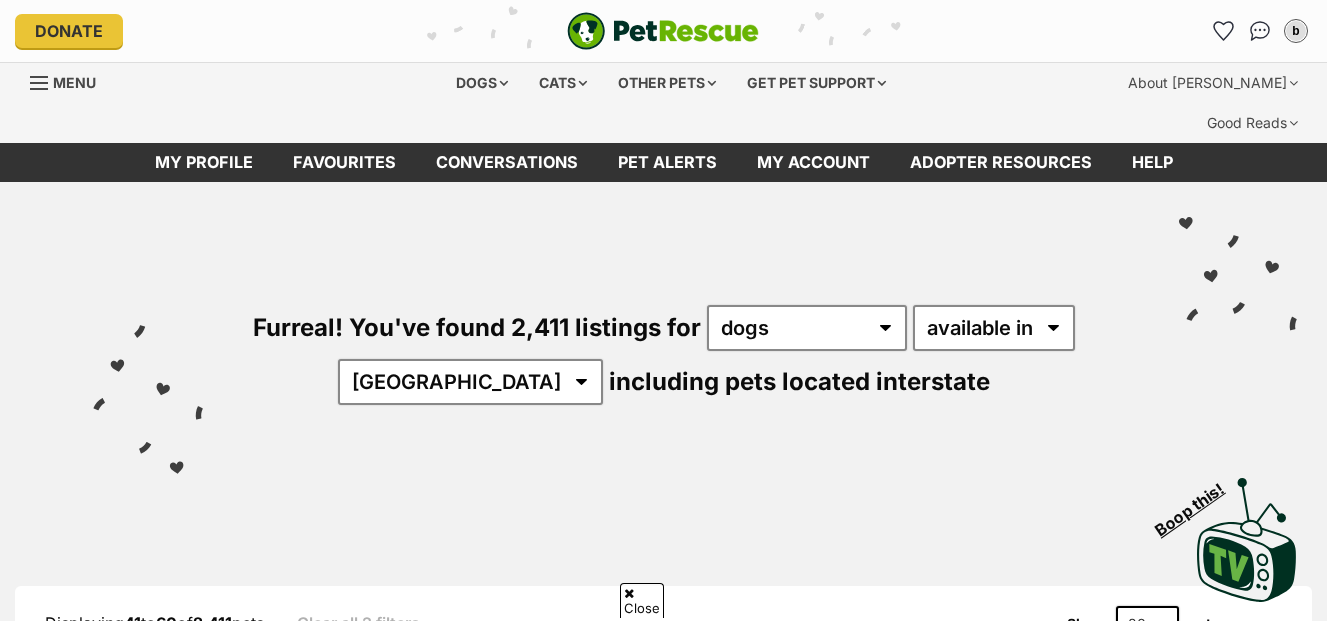scroll, scrollTop: 1217, scrollLeft: 0, axis: vertical 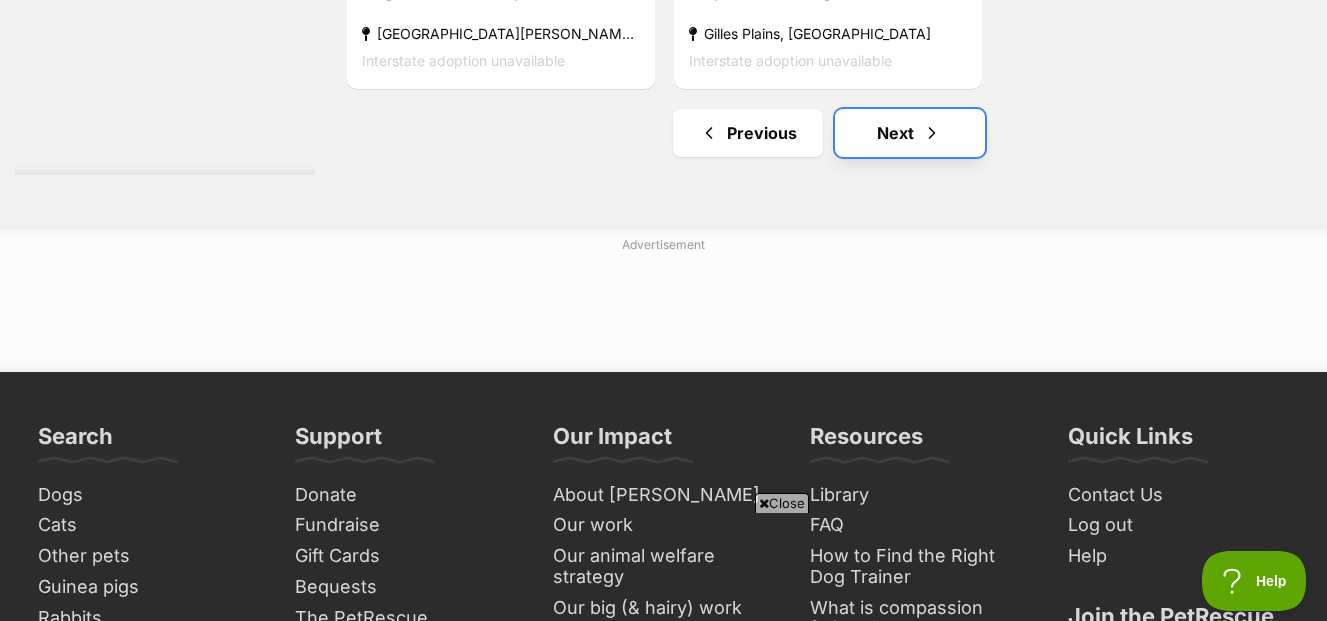 click on "Next" at bounding box center [910, 133] 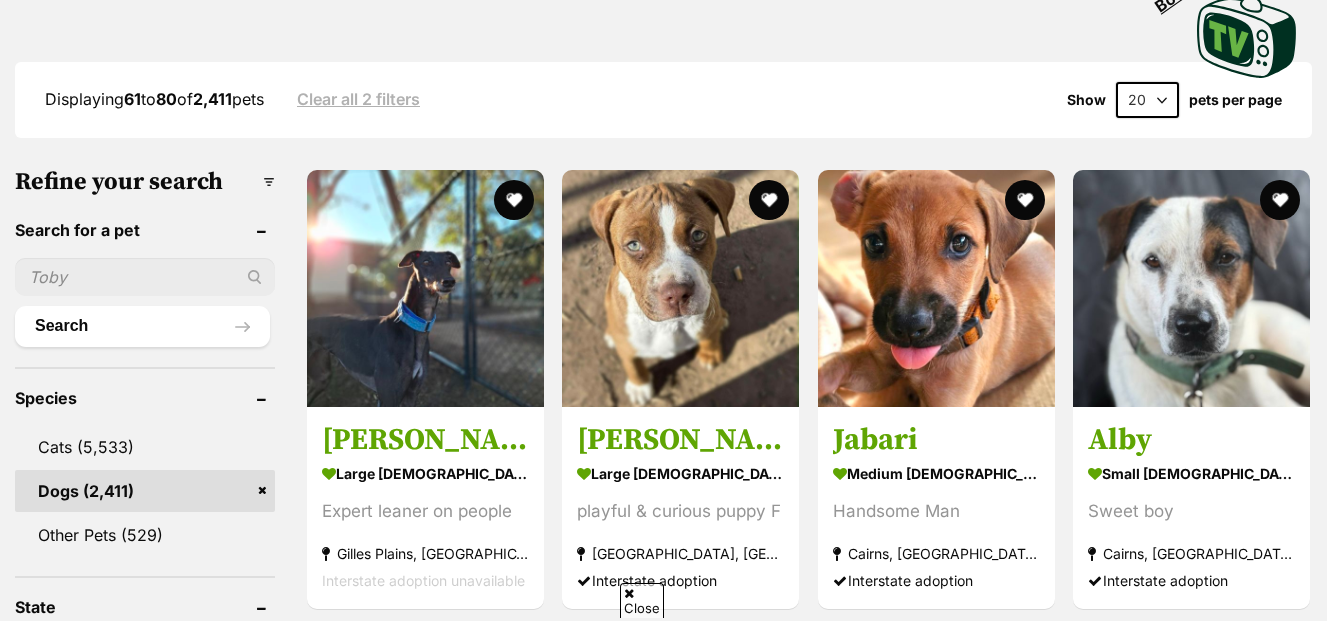 scroll, scrollTop: 600, scrollLeft: 0, axis: vertical 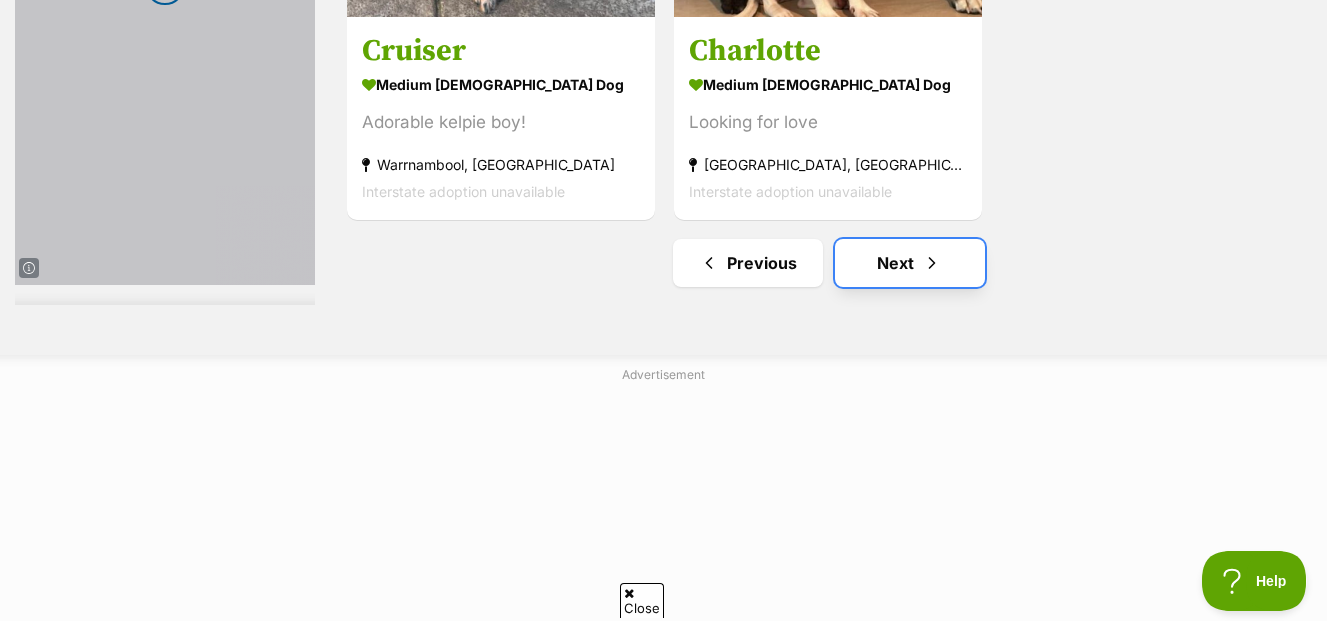 click at bounding box center (932, 263) 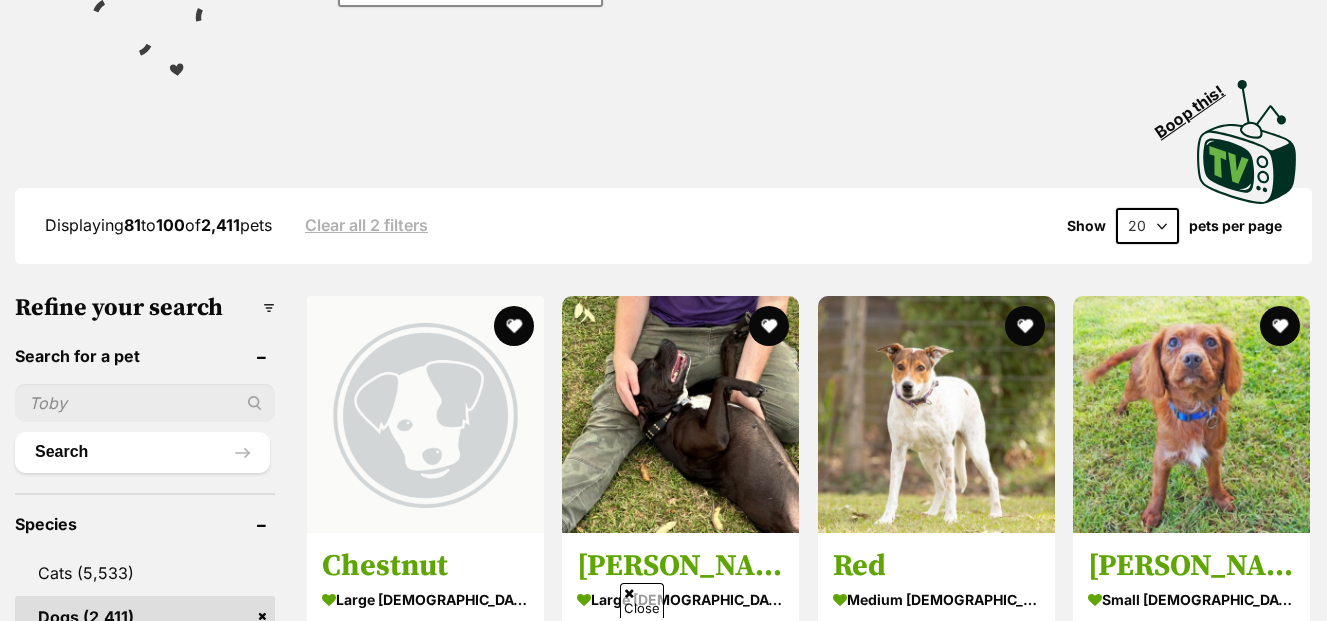 scroll, scrollTop: 400, scrollLeft: 0, axis: vertical 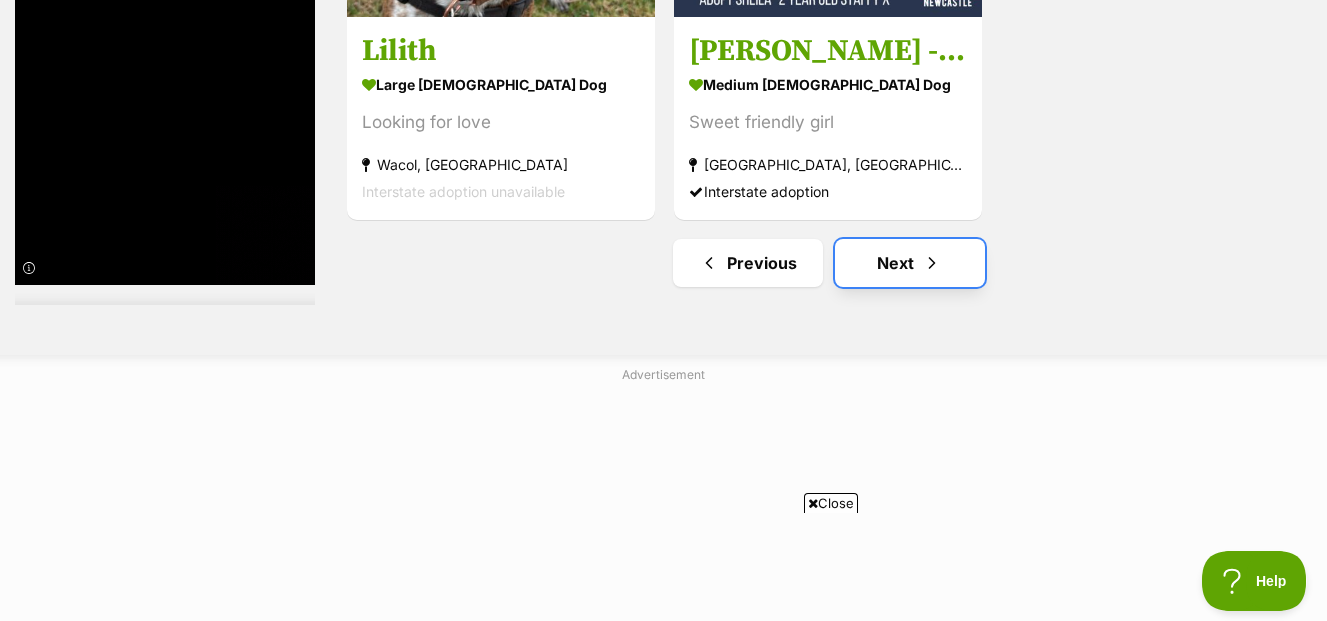 click on "Next" at bounding box center [910, 263] 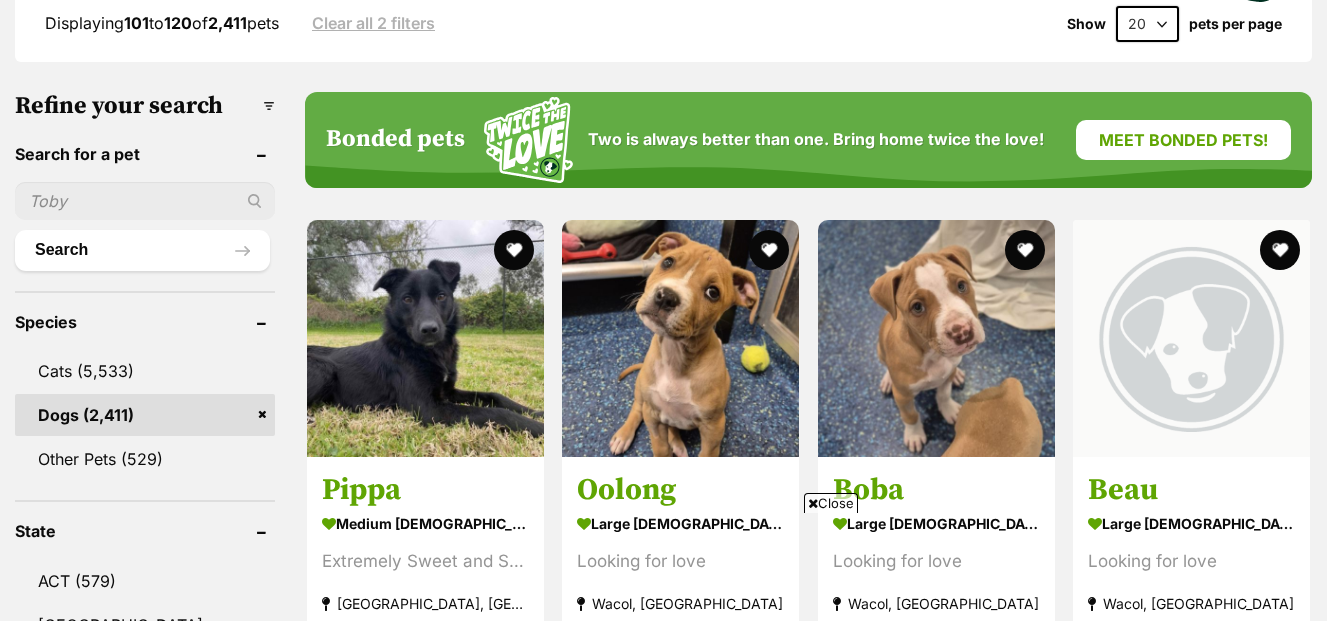 scroll, scrollTop: 758, scrollLeft: 0, axis: vertical 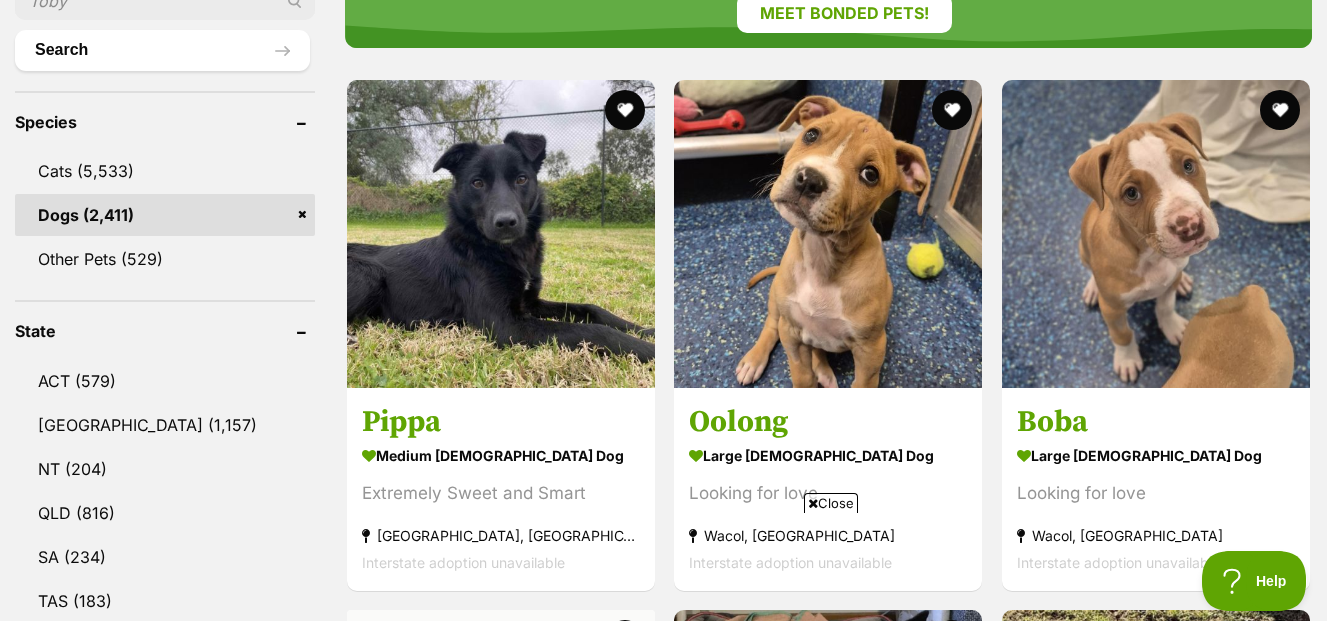click at bounding box center [501, 234] 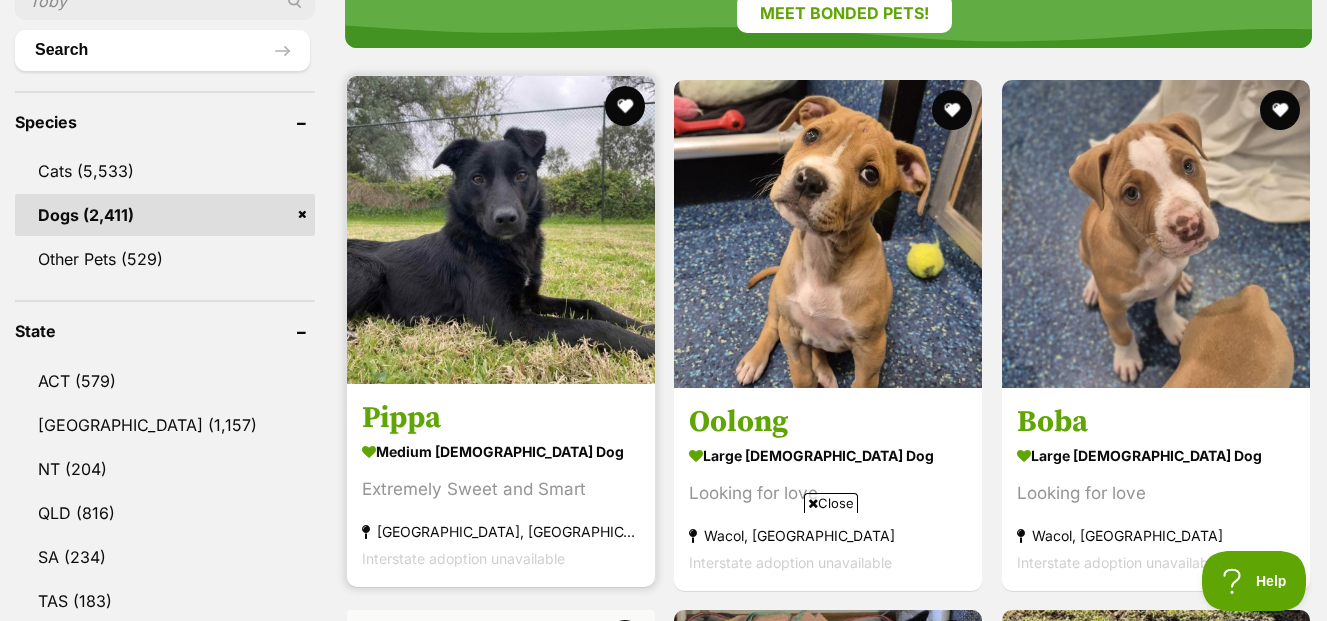 click at bounding box center (501, 230) 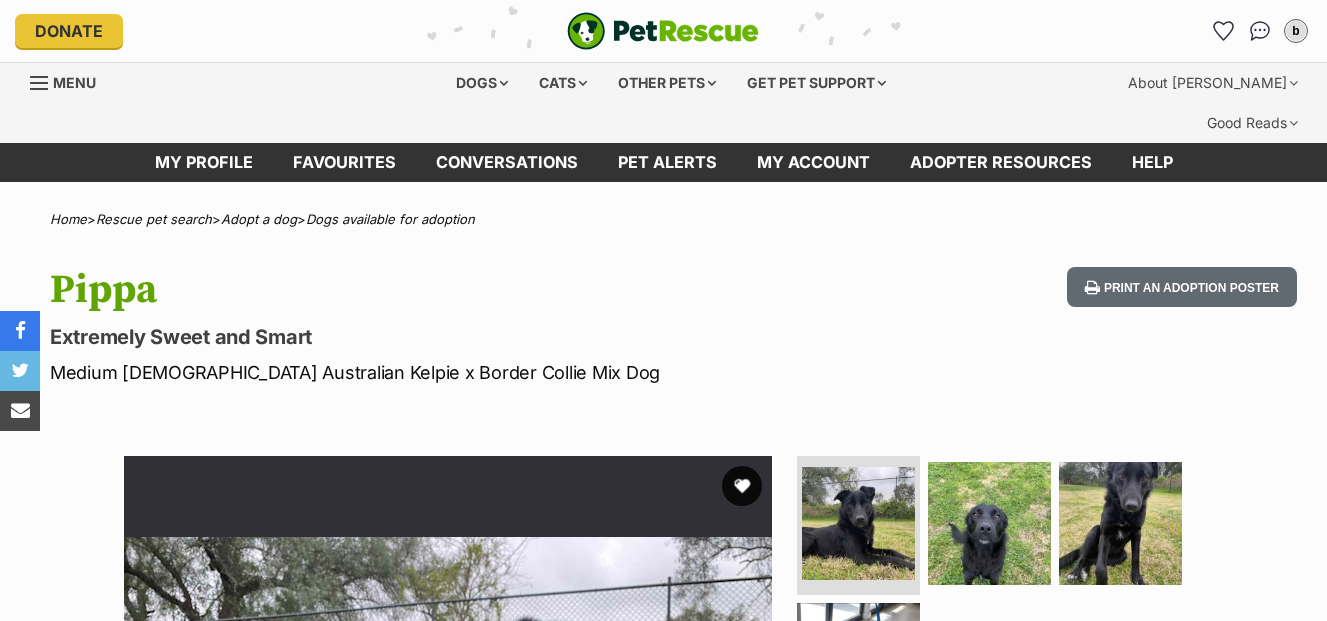 scroll, scrollTop: 0, scrollLeft: 0, axis: both 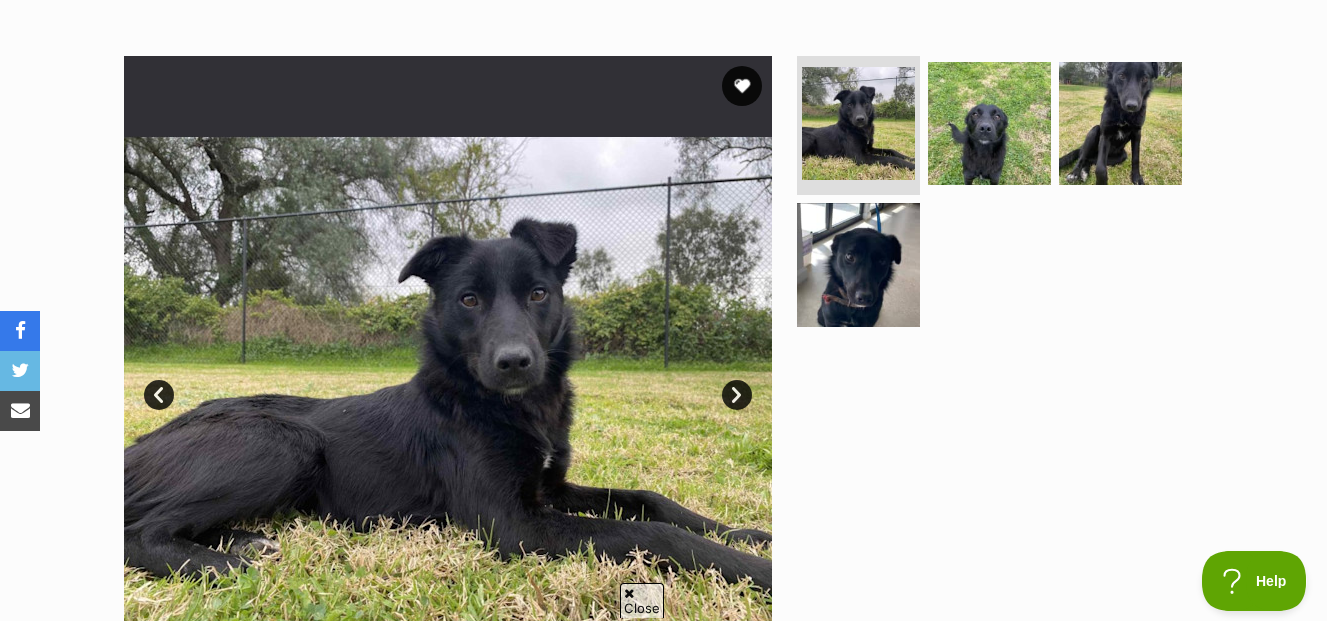 click on "Next" at bounding box center (737, 395) 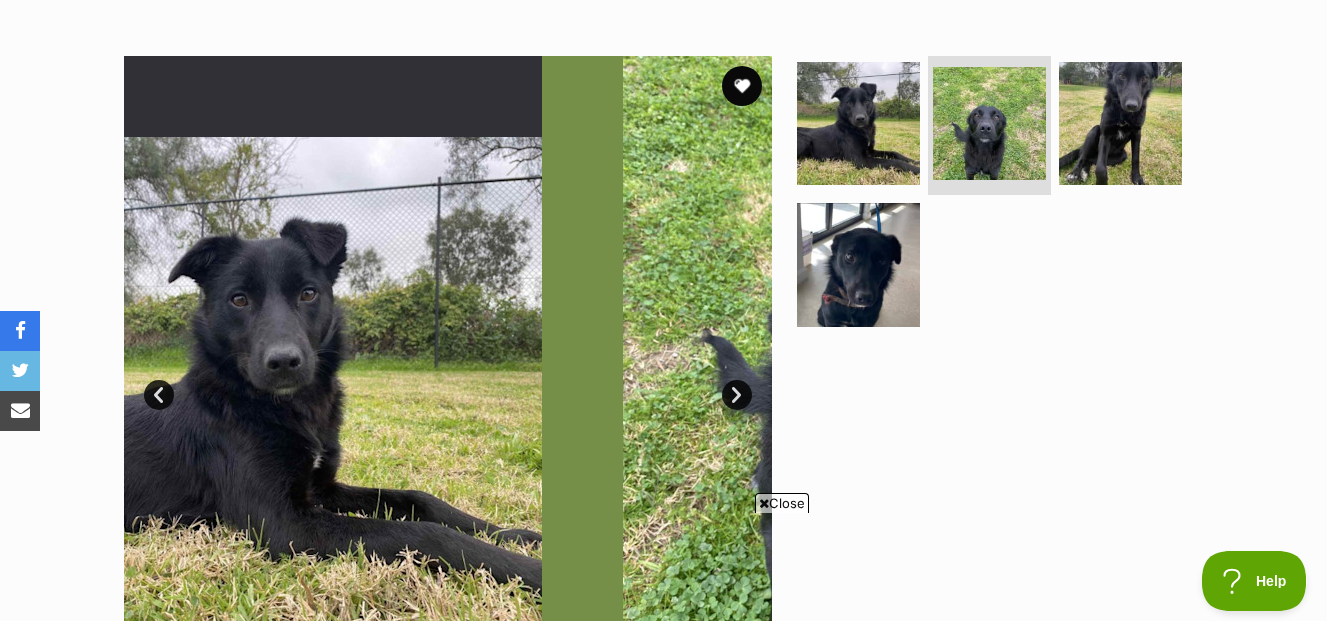 scroll, scrollTop: 0, scrollLeft: 0, axis: both 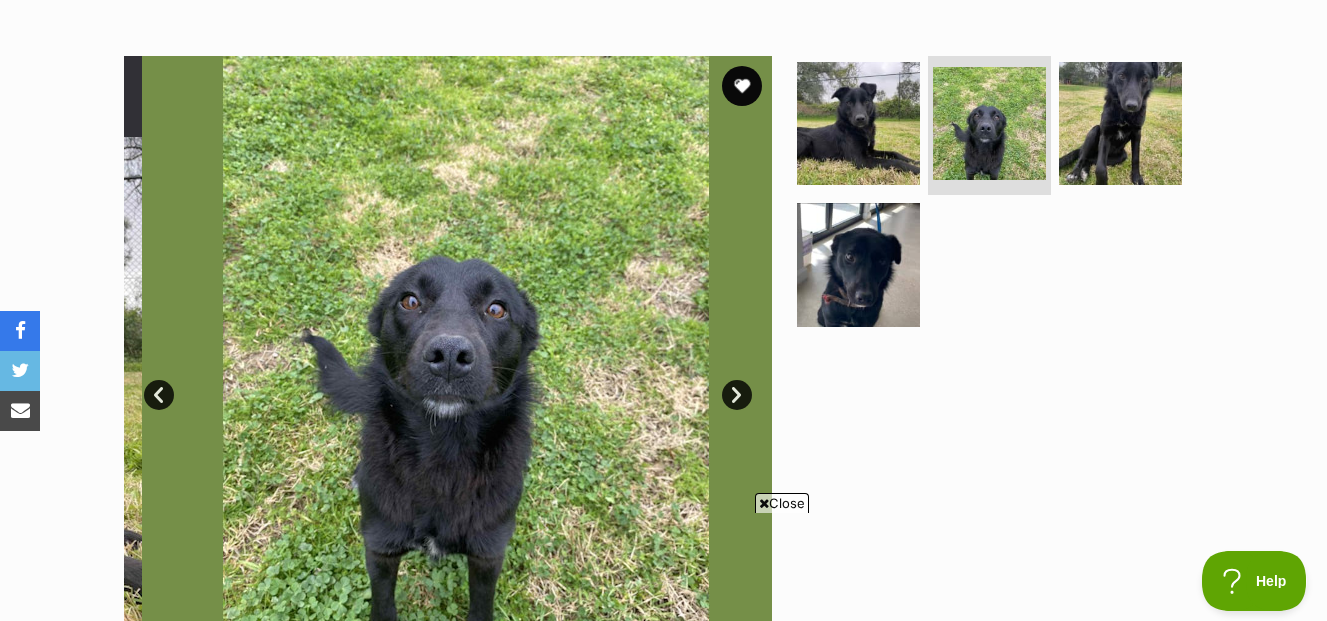 click on "Next" at bounding box center (737, 395) 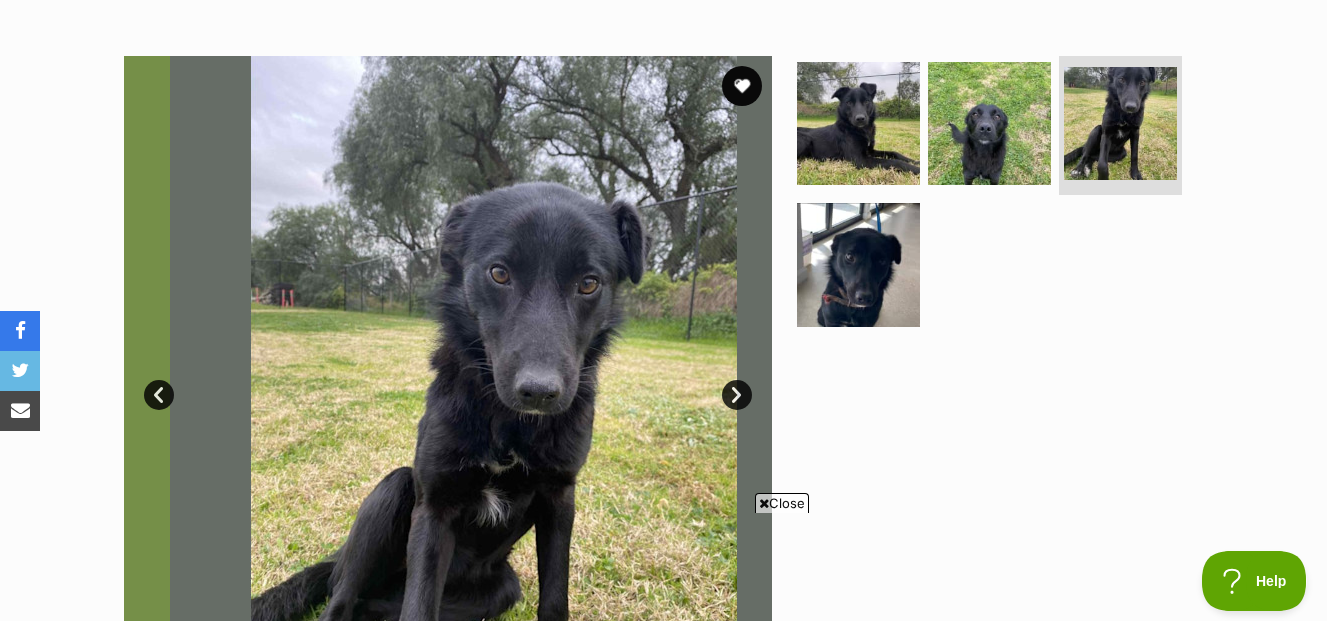 scroll, scrollTop: 0, scrollLeft: 0, axis: both 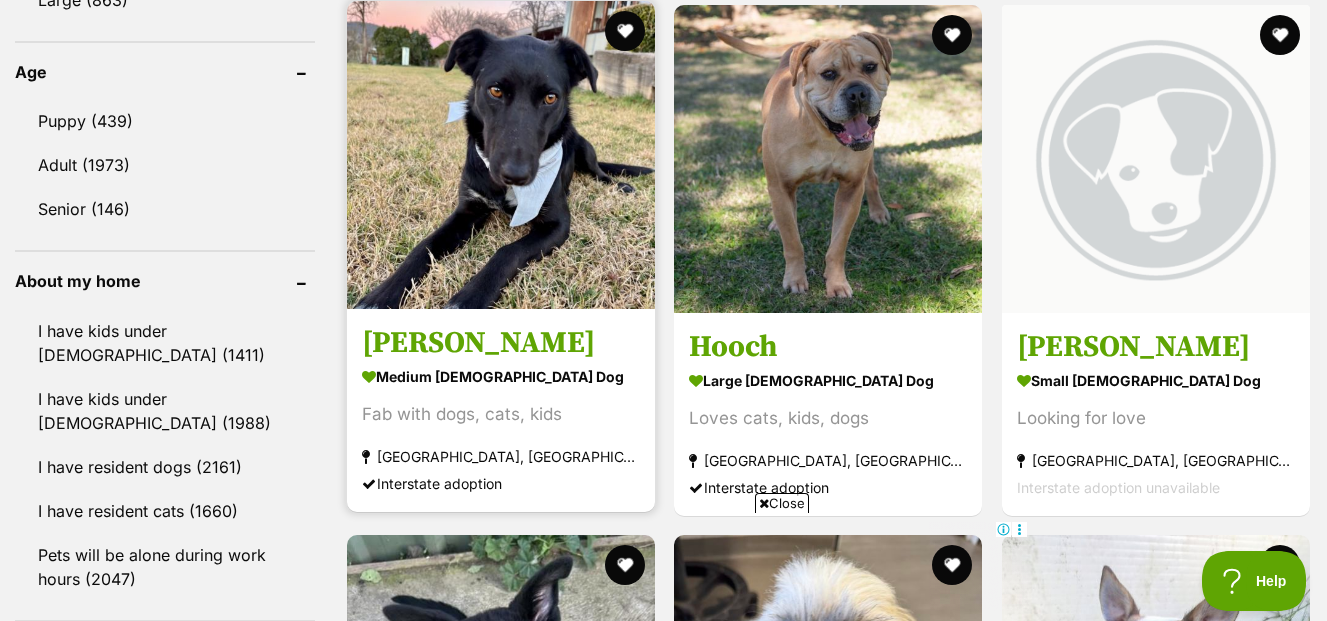 click at bounding box center (501, 155) 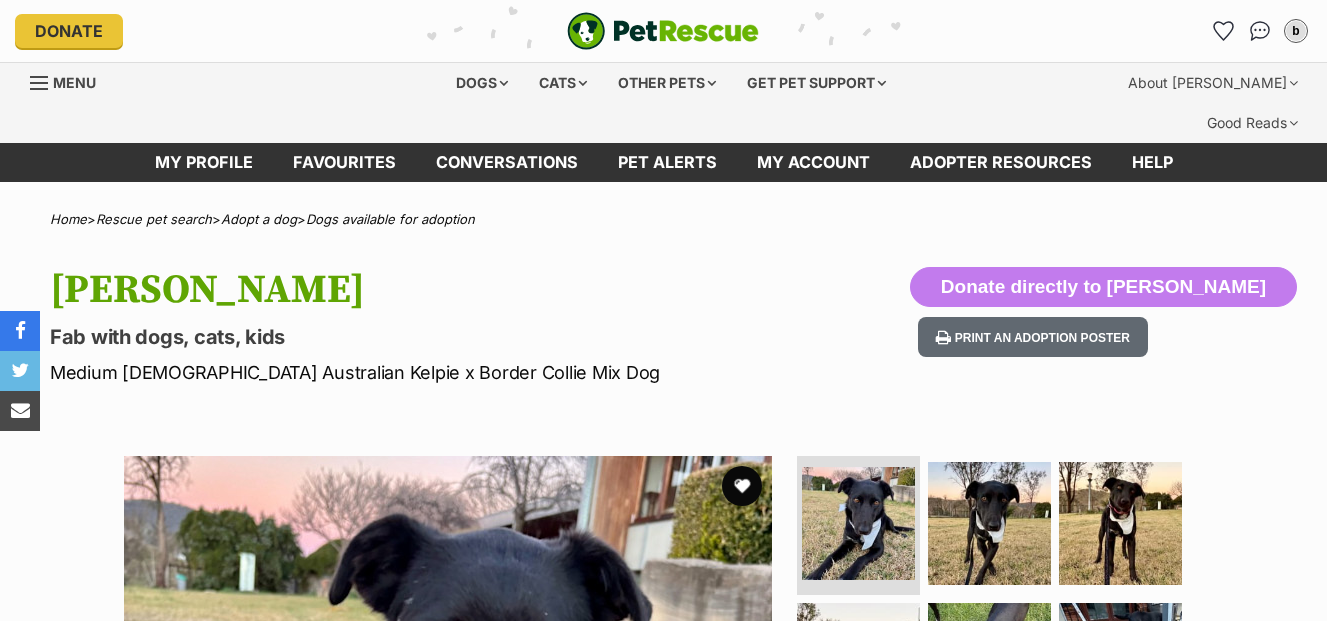 scroll, scrollTop: 0, scrollLeft: 0, axis: both 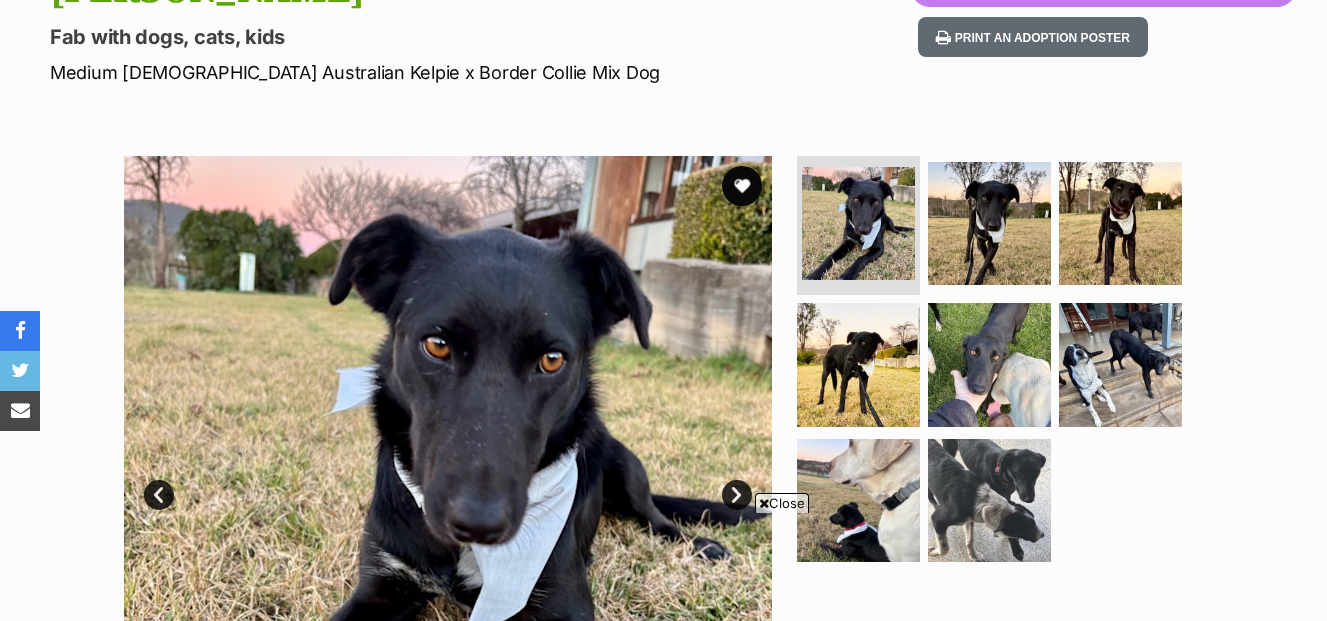 click on "Next" at bounding box center (737, 495) 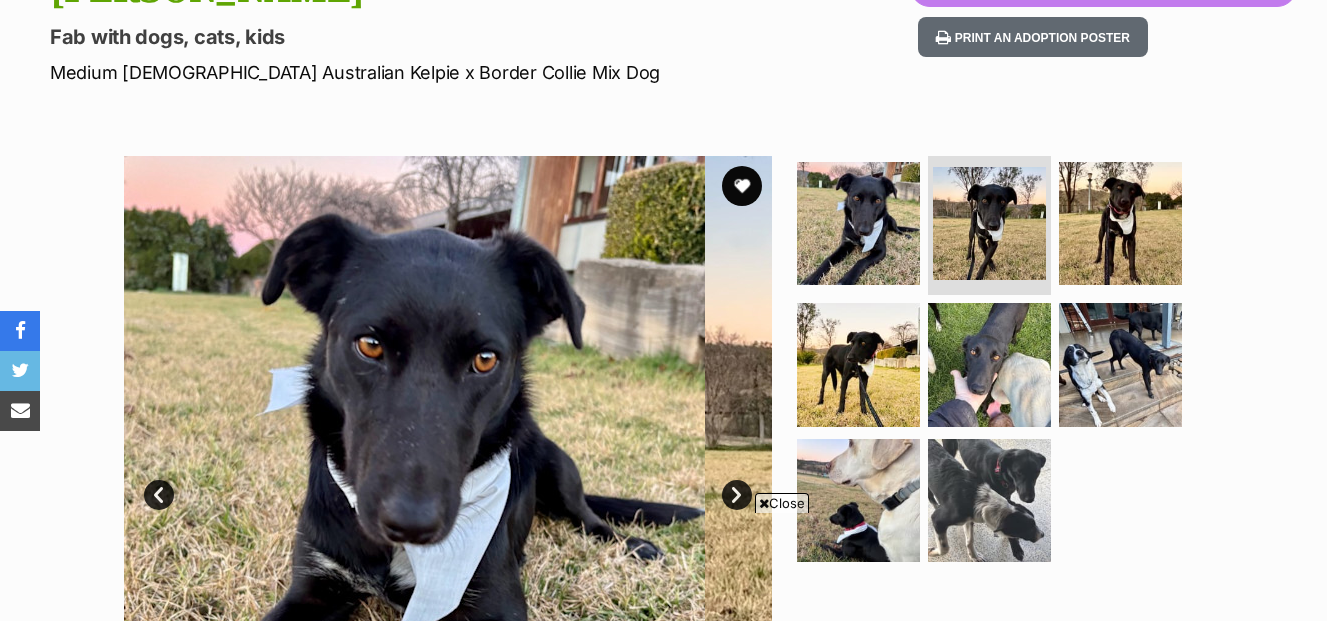 click on "Next" at bounding box center [737, 495] 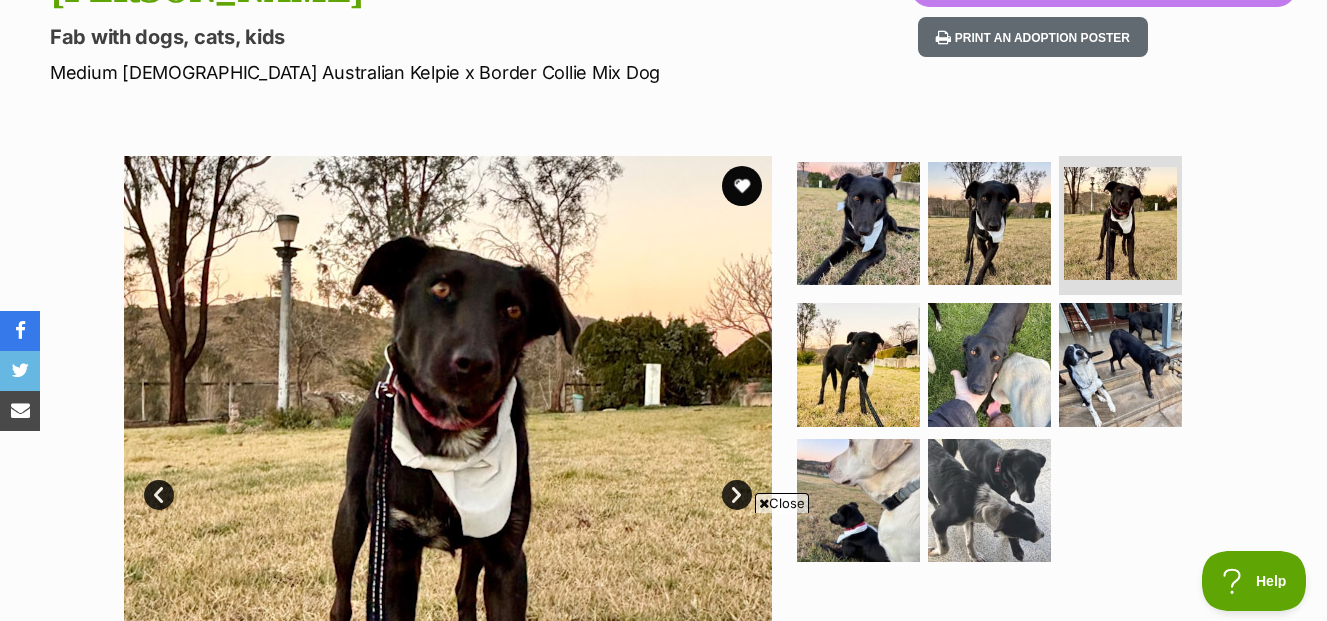 scroll, scrollTop: 0, scrollLeft: 0, axis: both 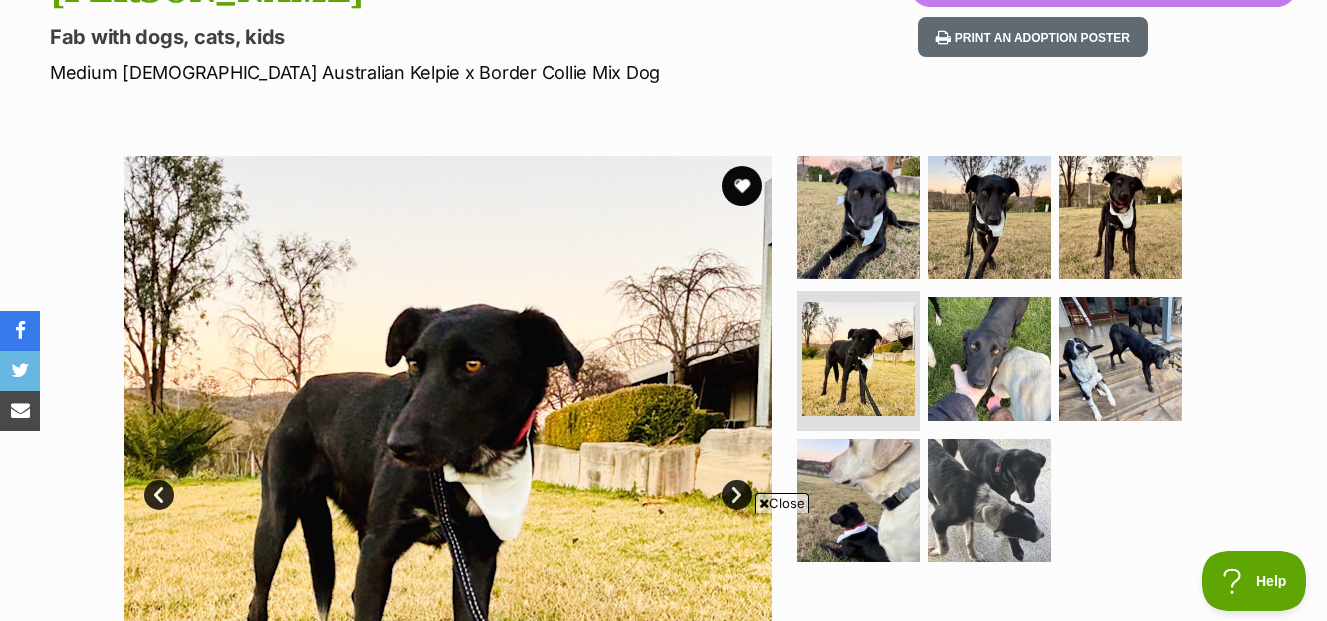 click on "Next" at bounding box center [737, 495] 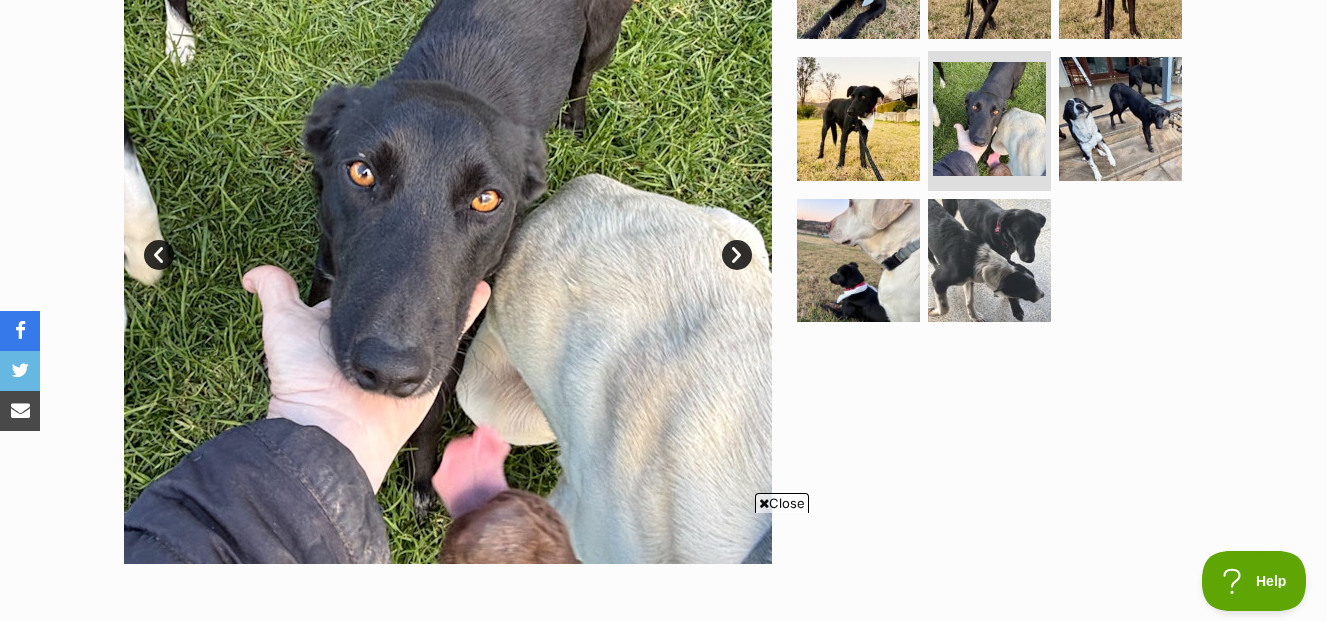 scroll, scrollTop: 600, scrollLeft: 0, axis: vertical 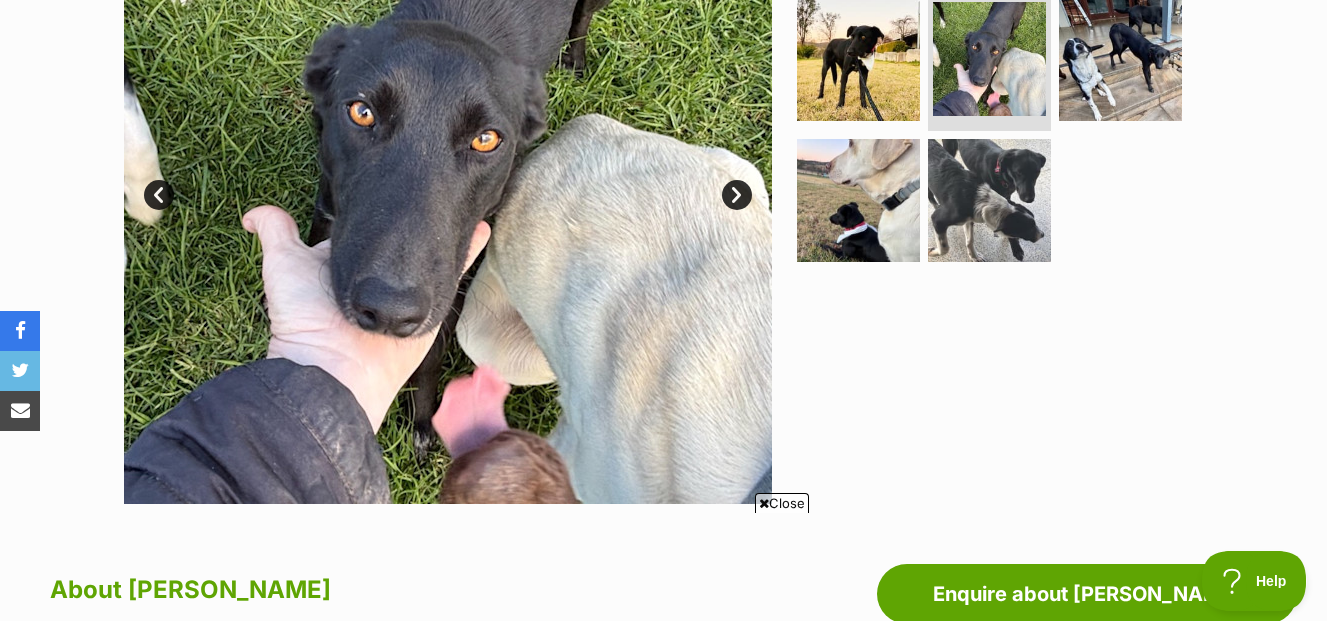 click on "Next" at bounding box center [737, 195] 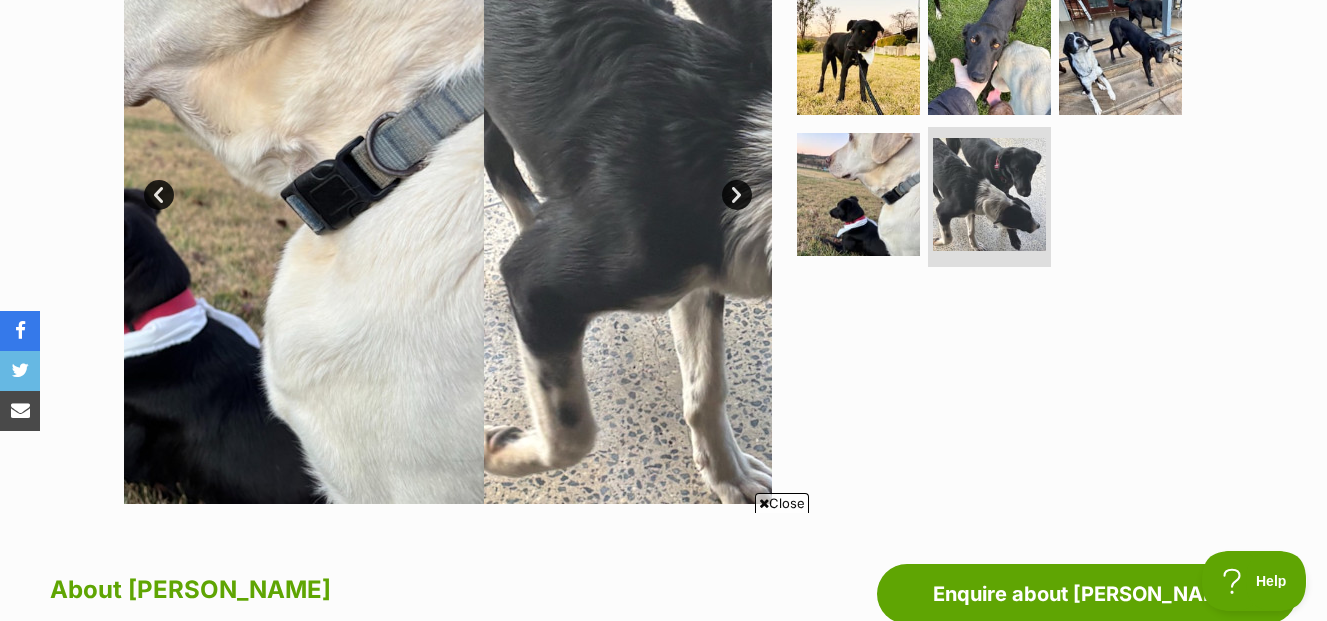 scroll, scrollTop: 0, scrollLeft: 0, axis: both 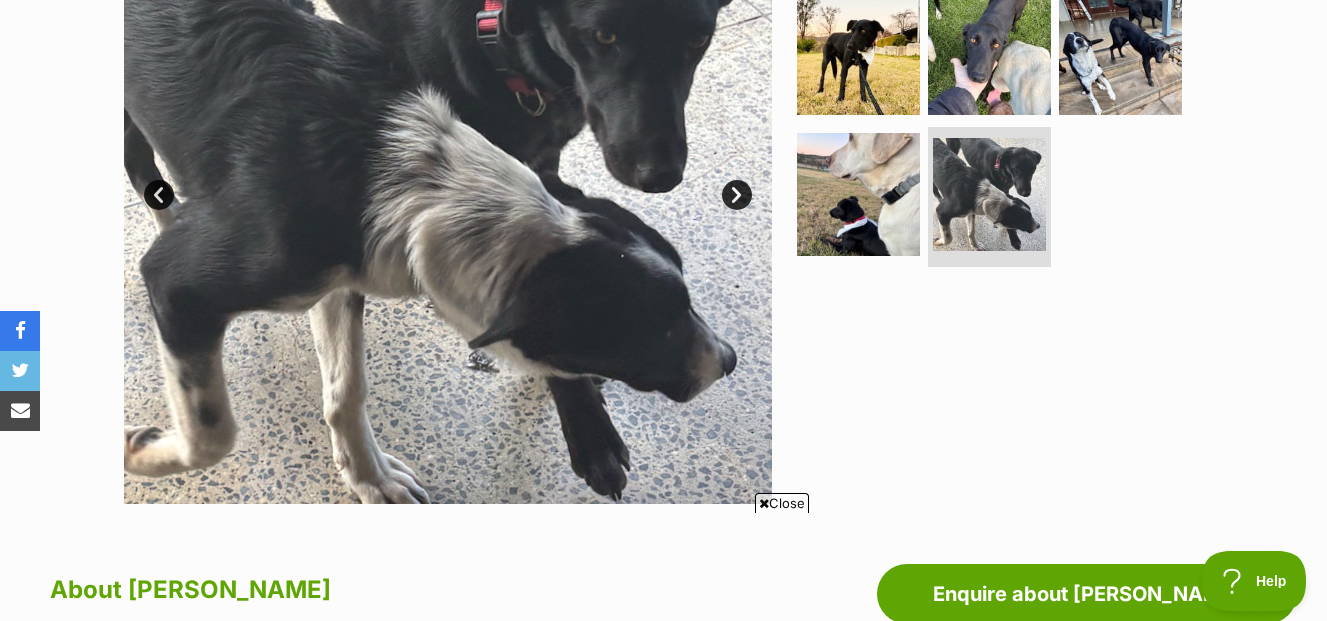 click on "Next" at bounding box center [737, 195] 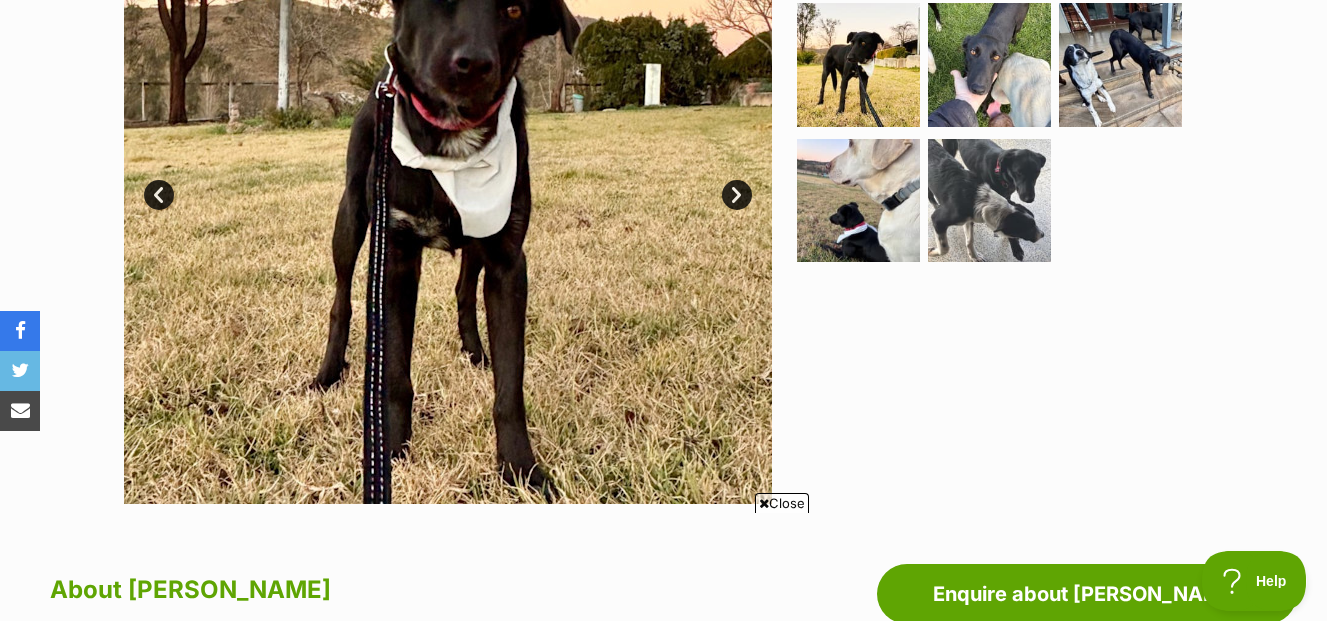 click on "Next" at bounding box center [737, 195] 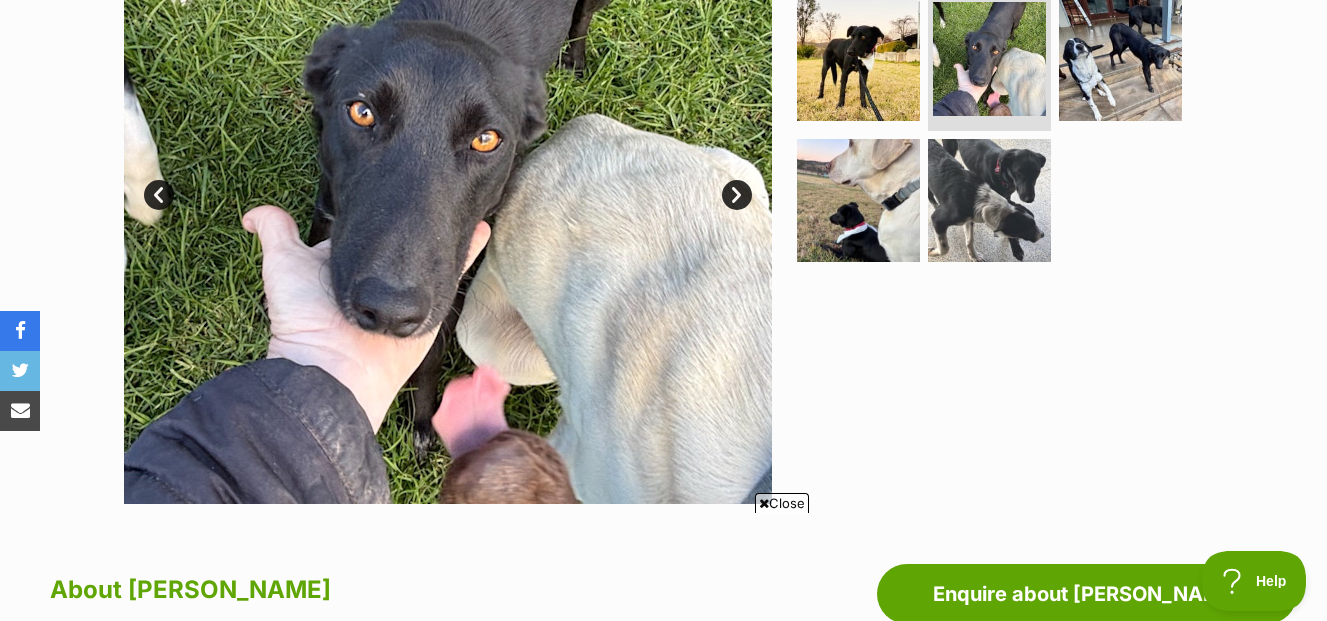click on "Next" at bounding box center [737, 195] 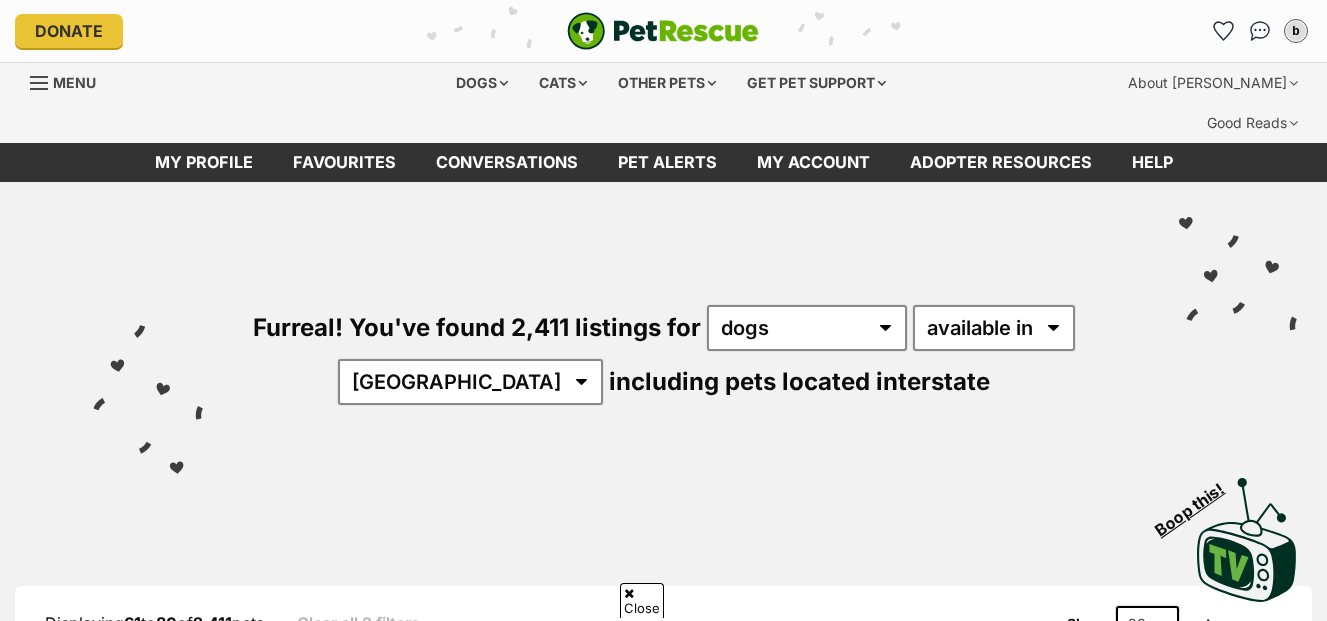 scroll, scrollTop: 2100, scrollLeft: 0, axis: vertical 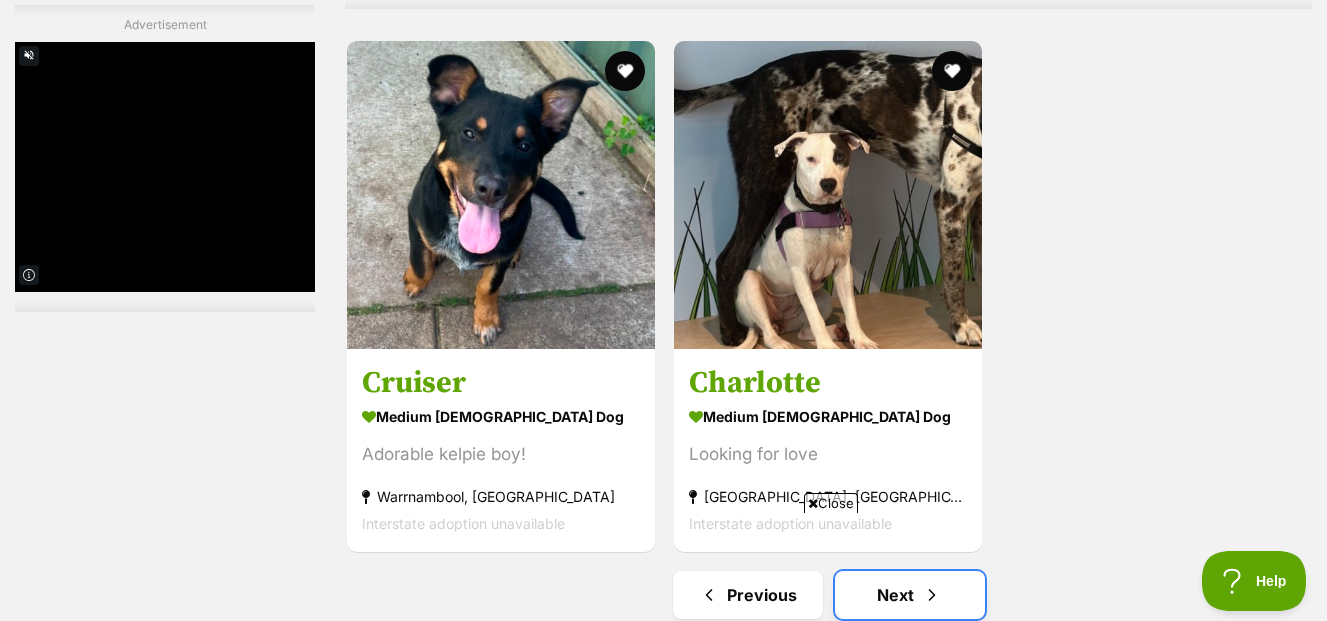 click on "Next" at bounding box center (910, 595) 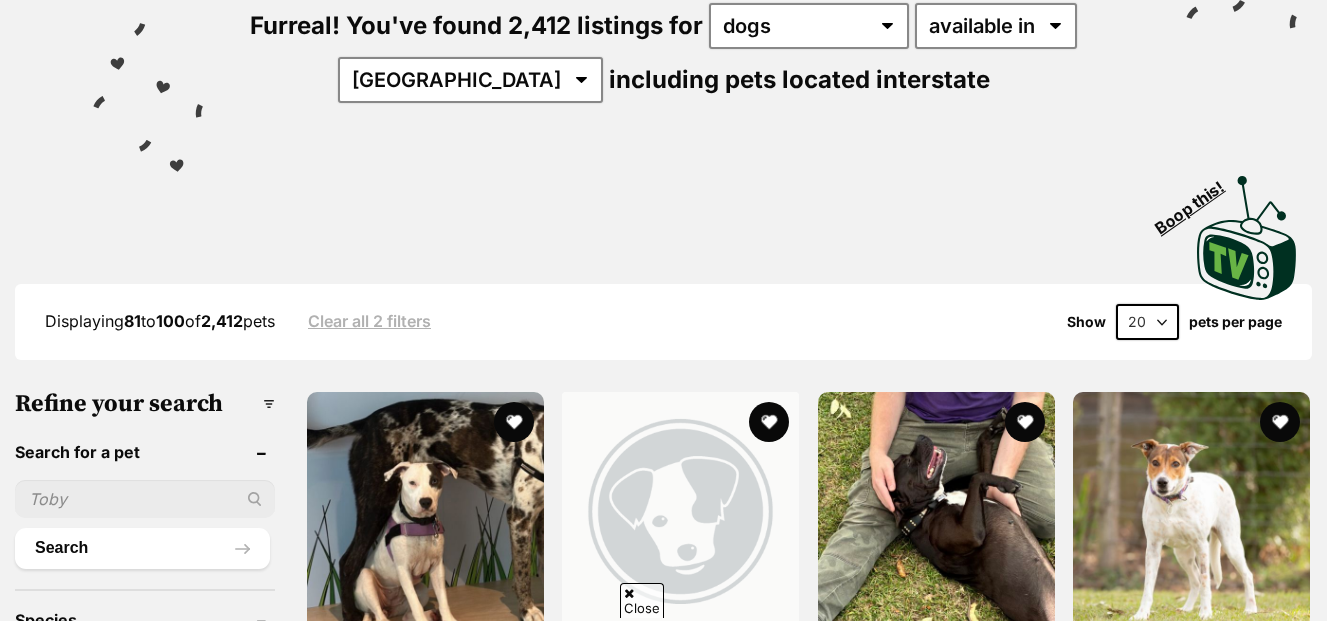 scroll, scrollTop: 0, scrollLeft: 0, axis: both 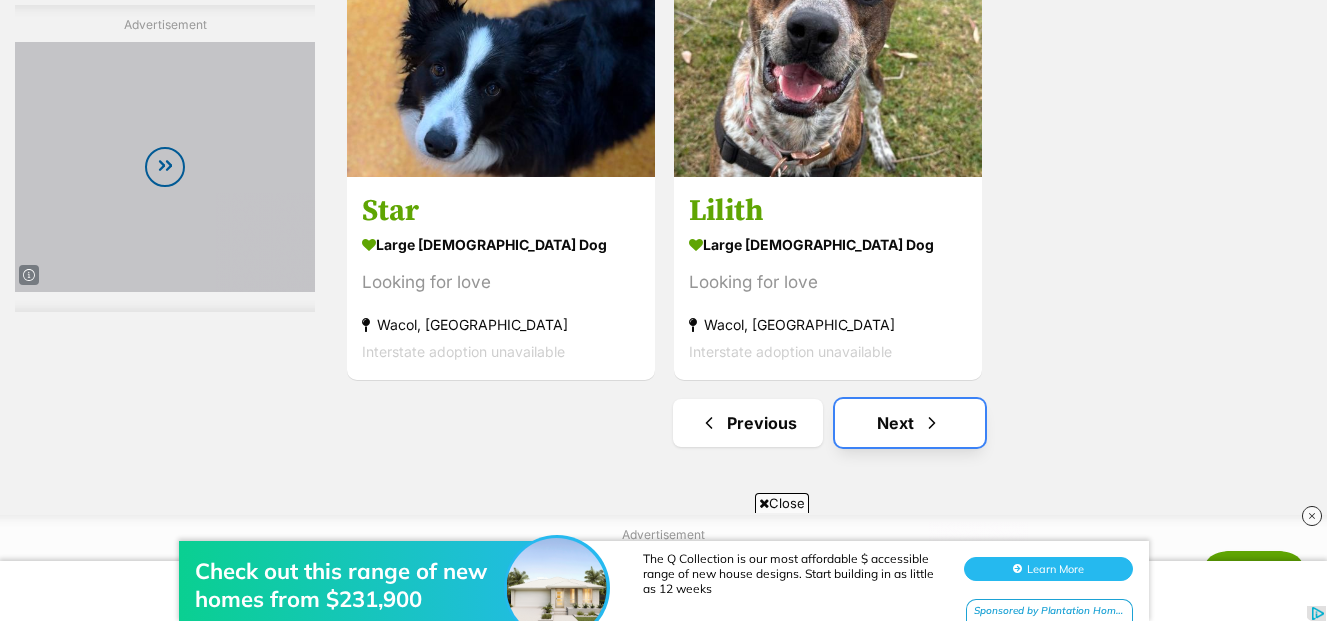 click on "Next" at bounding box center (910, 423) 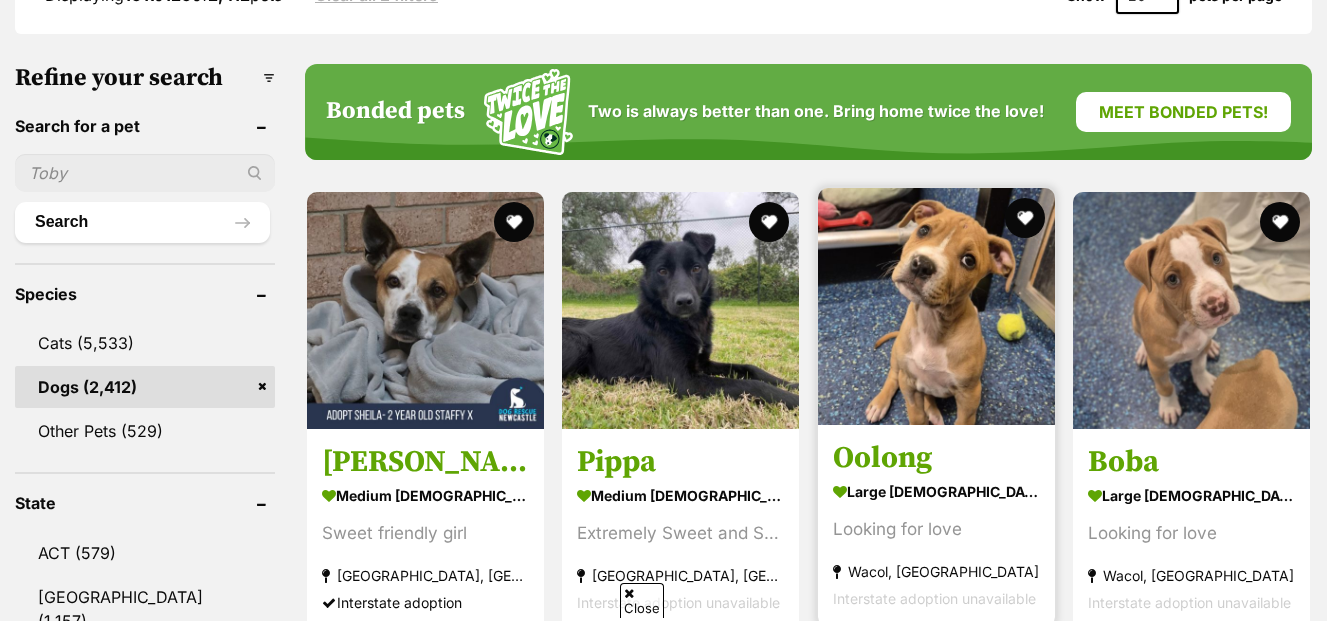 scroll, scrollTop: 700, scrollLeft: 0, axis: vertical 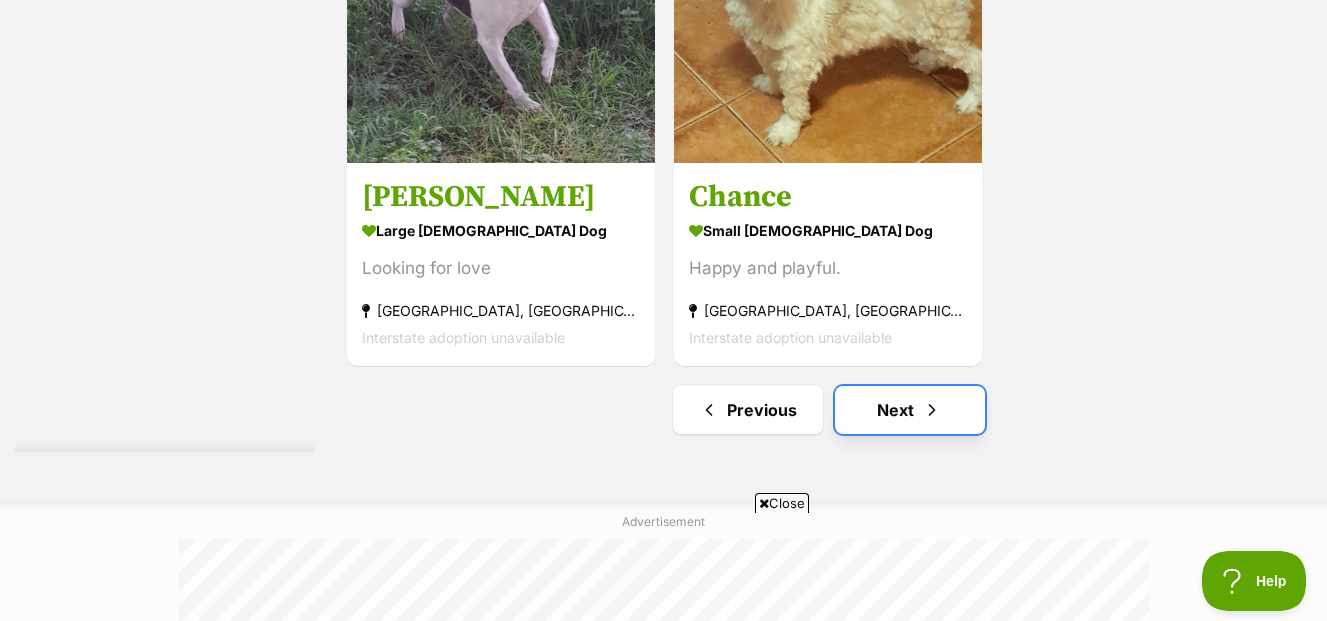 click on "Next" at bounding box center [910, 410] 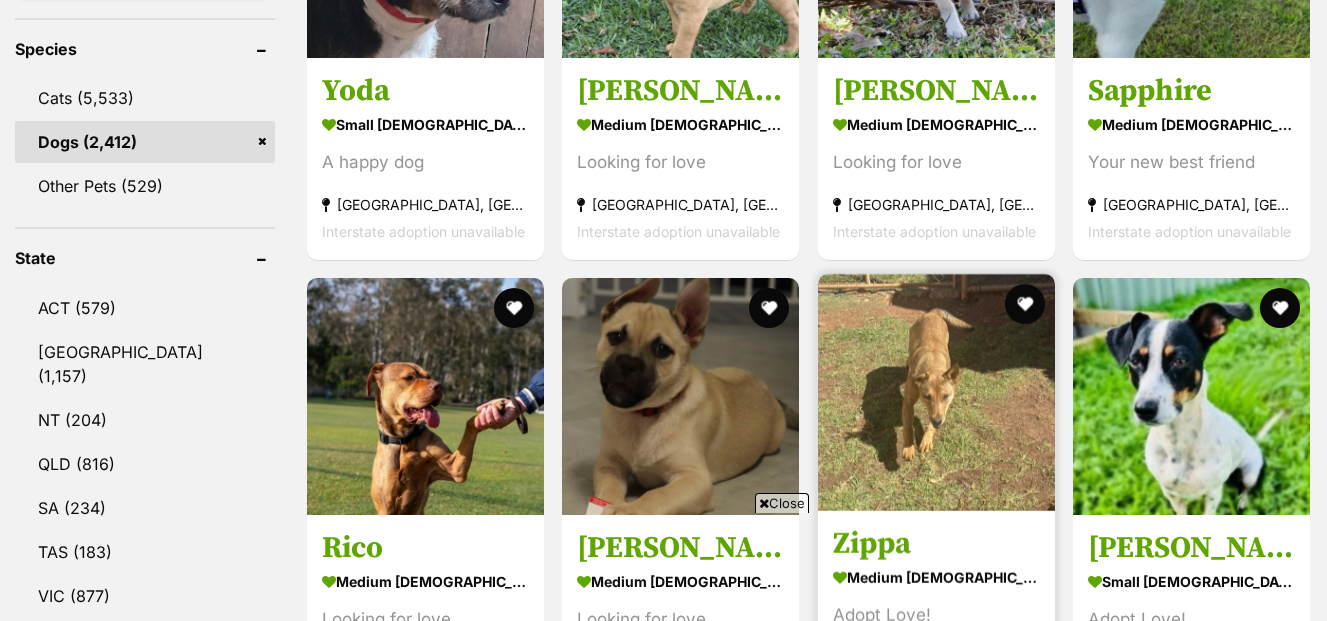 scroll, scrollTop: 900, scrollLeft: 0, axis: vertical 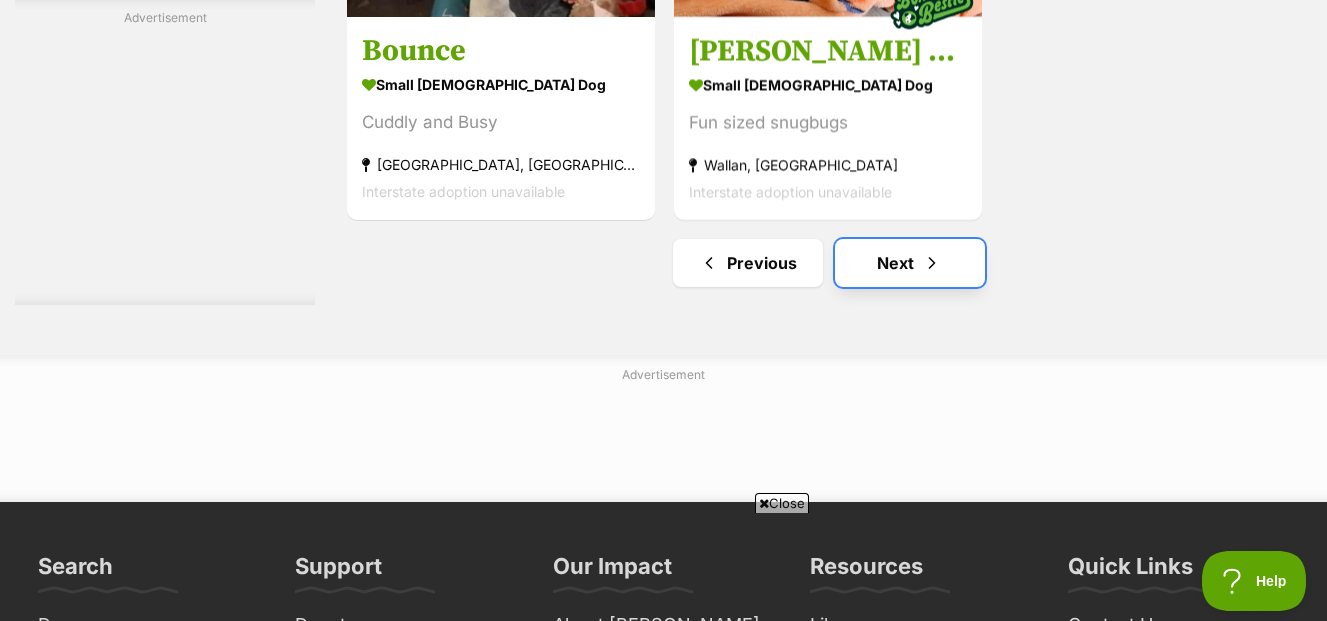 click on "Next" at bounding box center [910, 263] 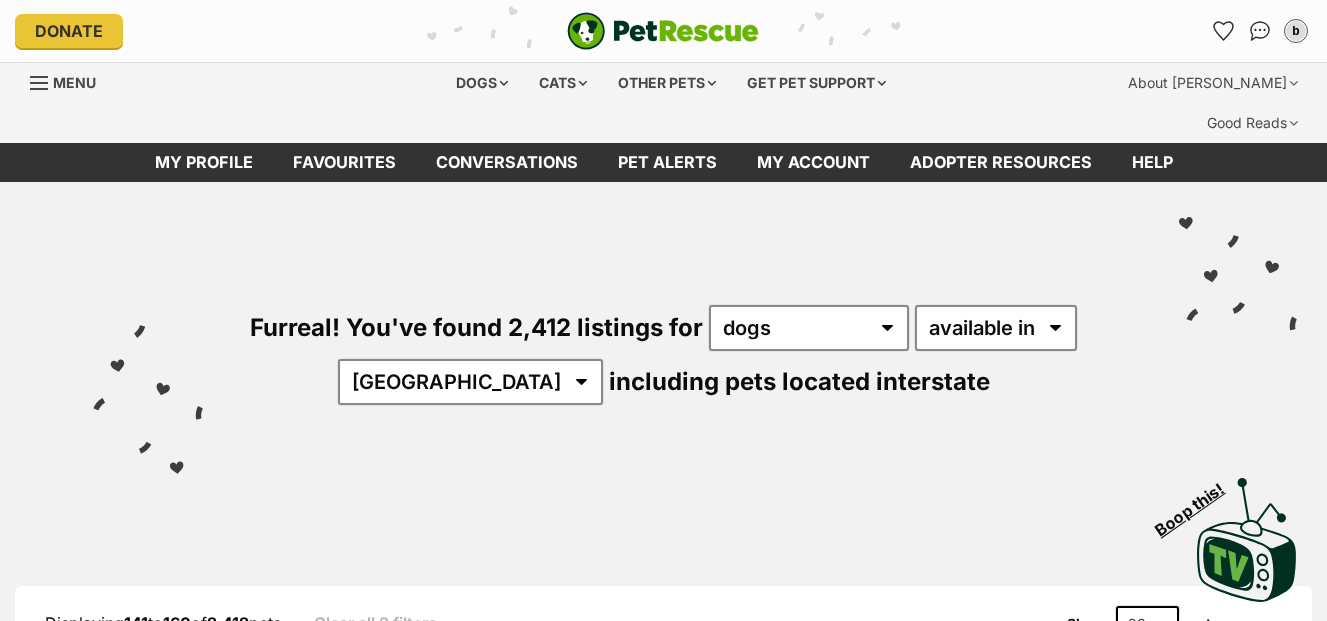 scroll, scrollTop: 400, scrollLeft: 0, axis: vertical 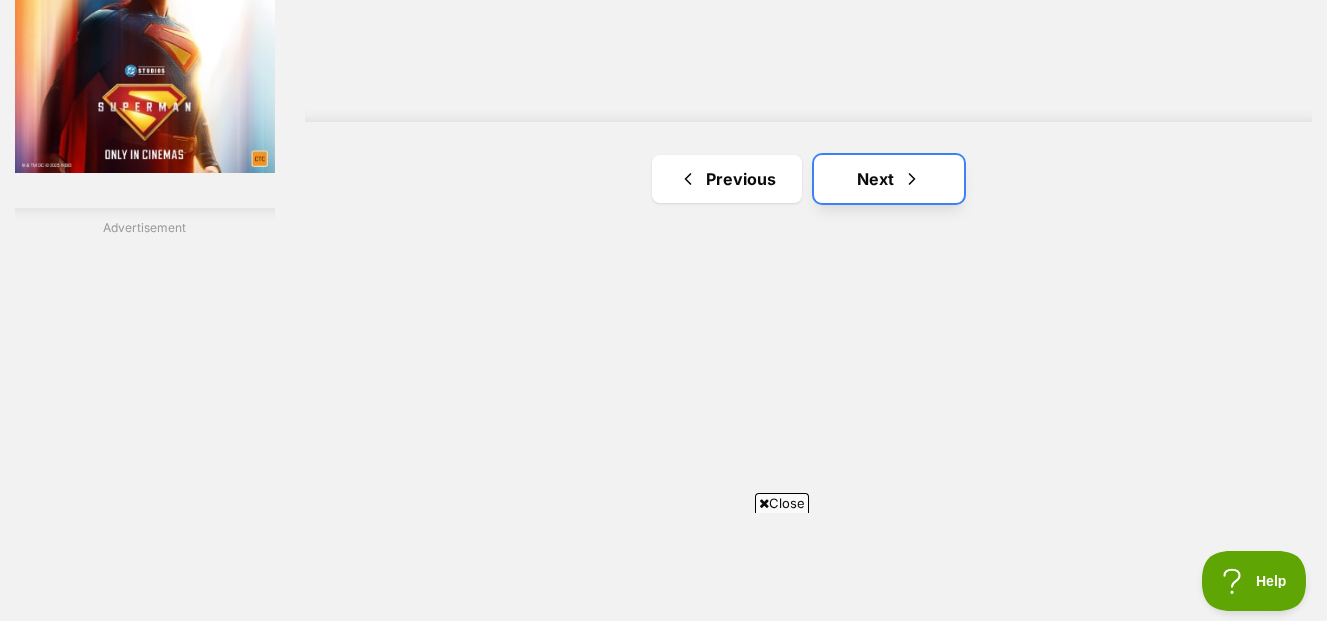click at bounding box center (912, 179) 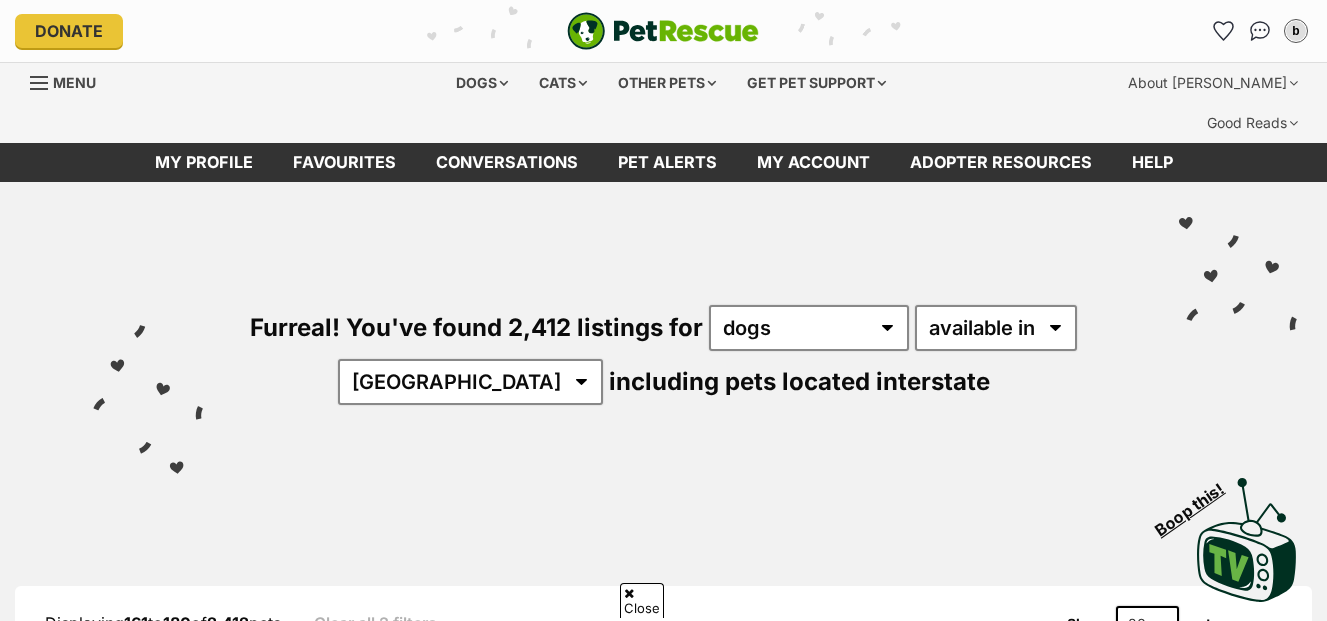 scroll, scrollTop: 100, scrollLeft: 0, axis: vertical 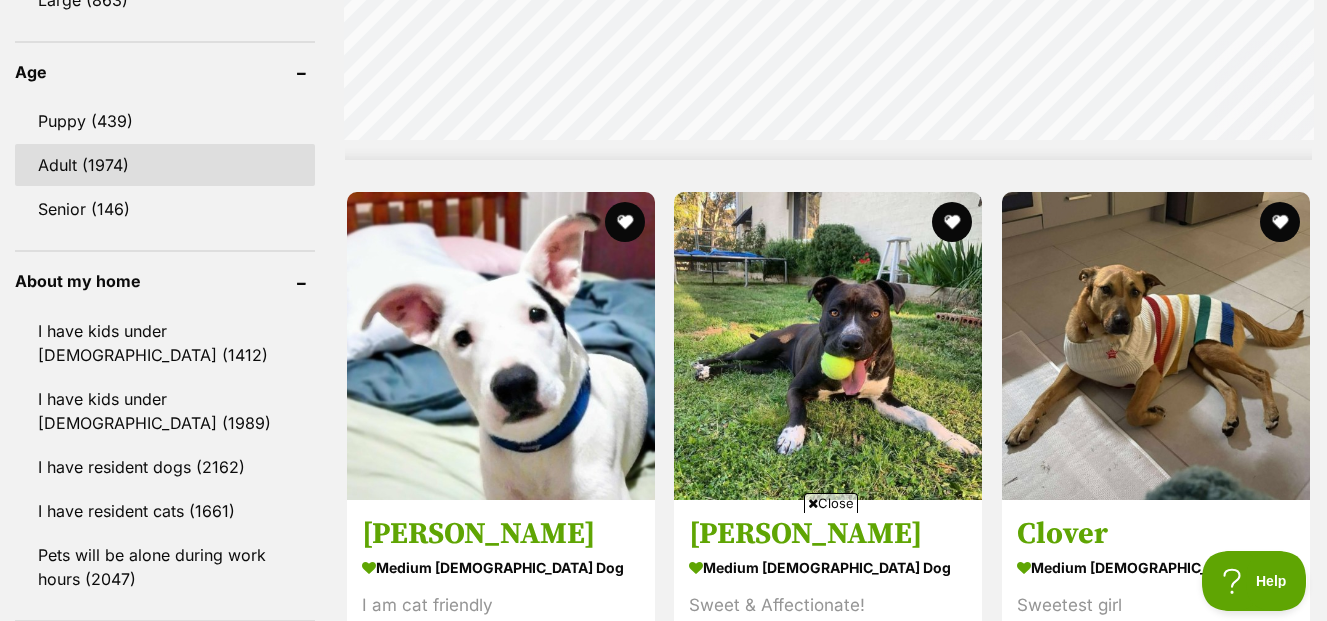 click on "Adult (1974)" at bounding box center [165, 165] 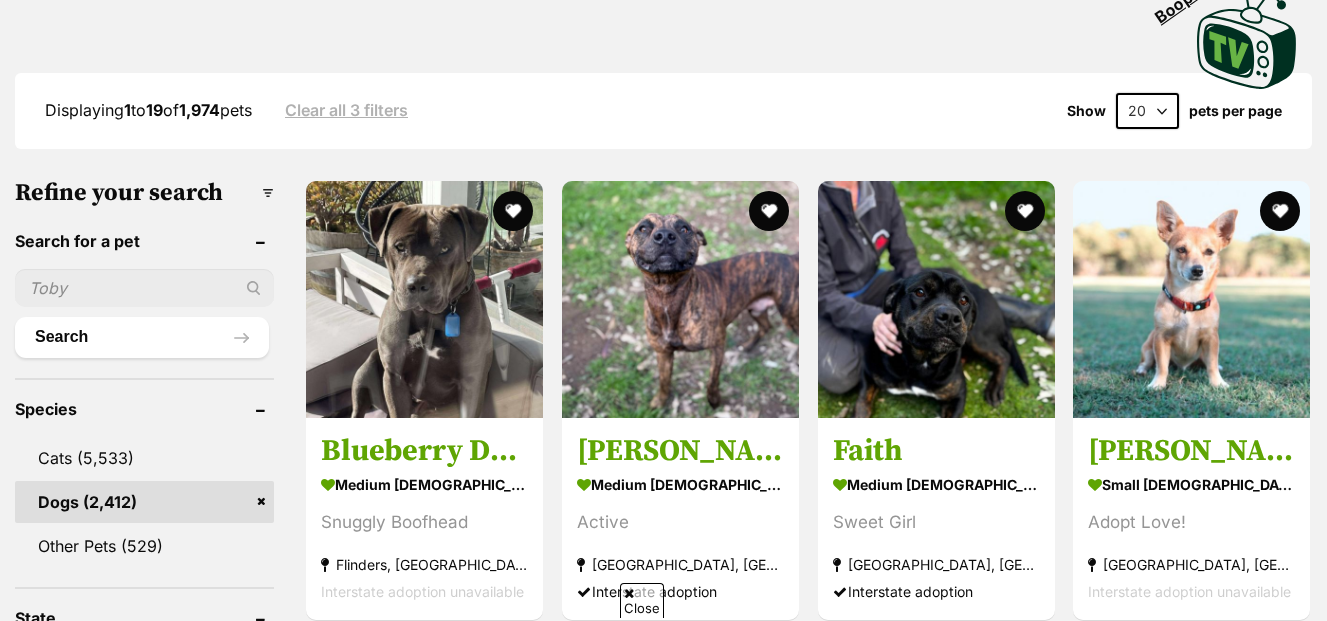 scroll, scrollTop: 600, scrollLeft: 0, axis: vertical 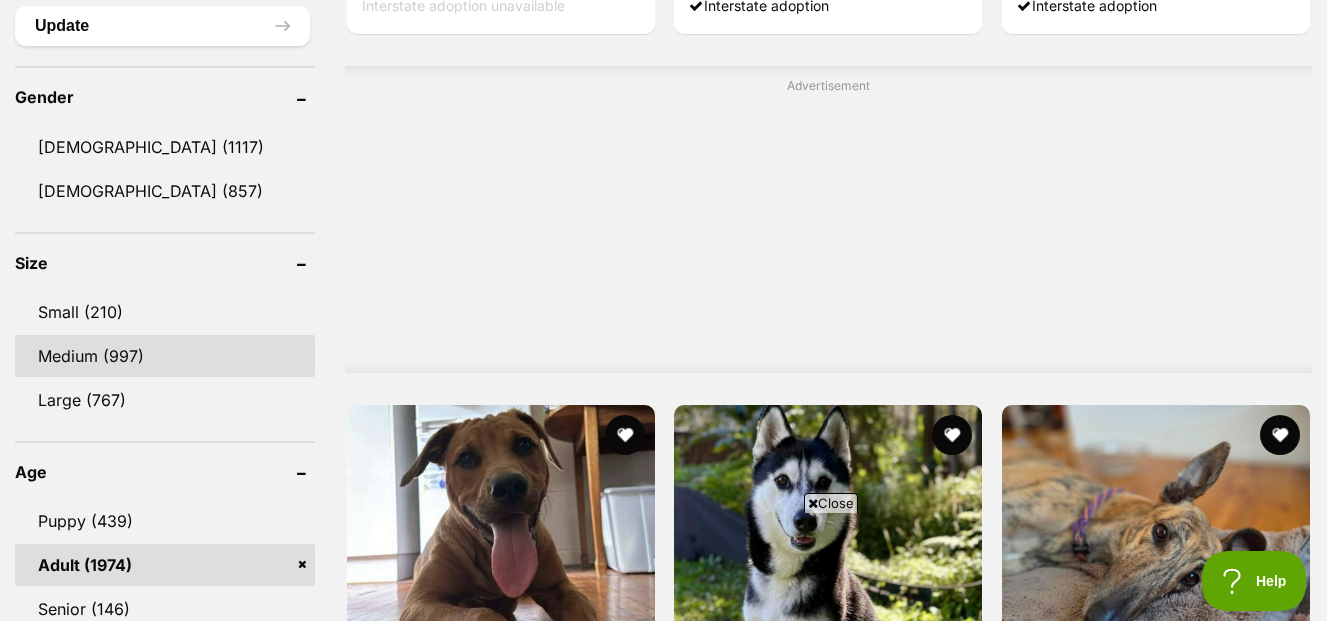 click on "Medium (997)" at bounding box center [165, 356] 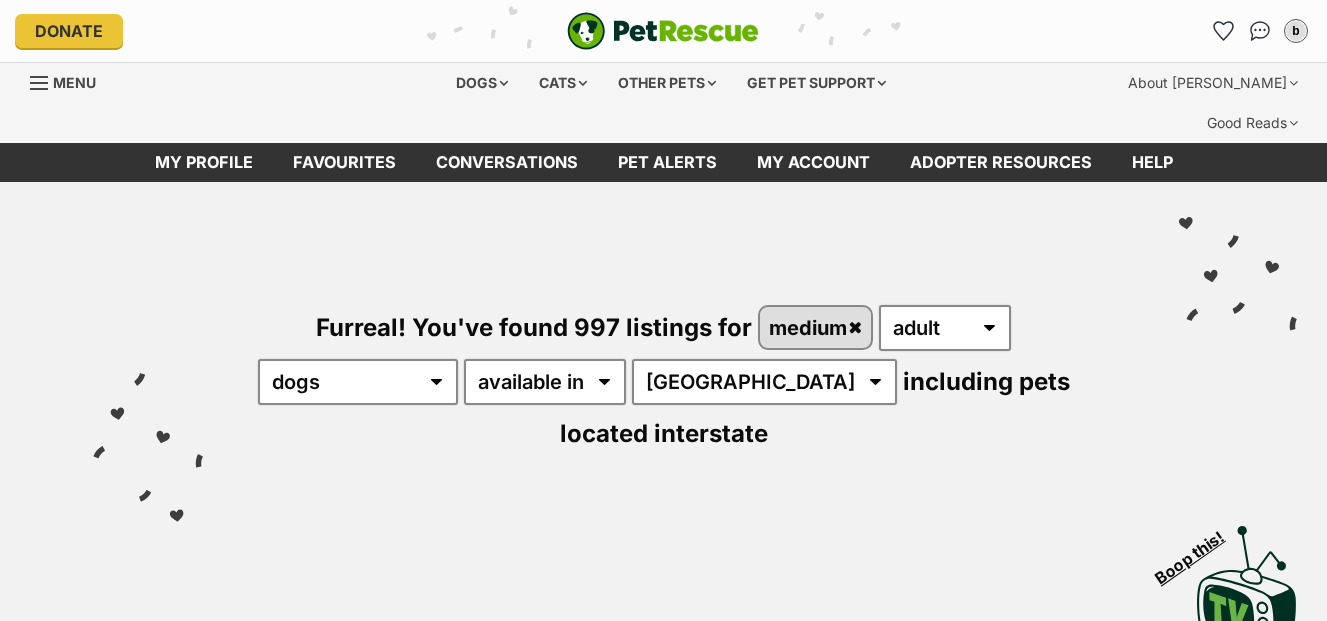 scroll, scrollTop: 319, scrollLeft: 0, axis: vertical 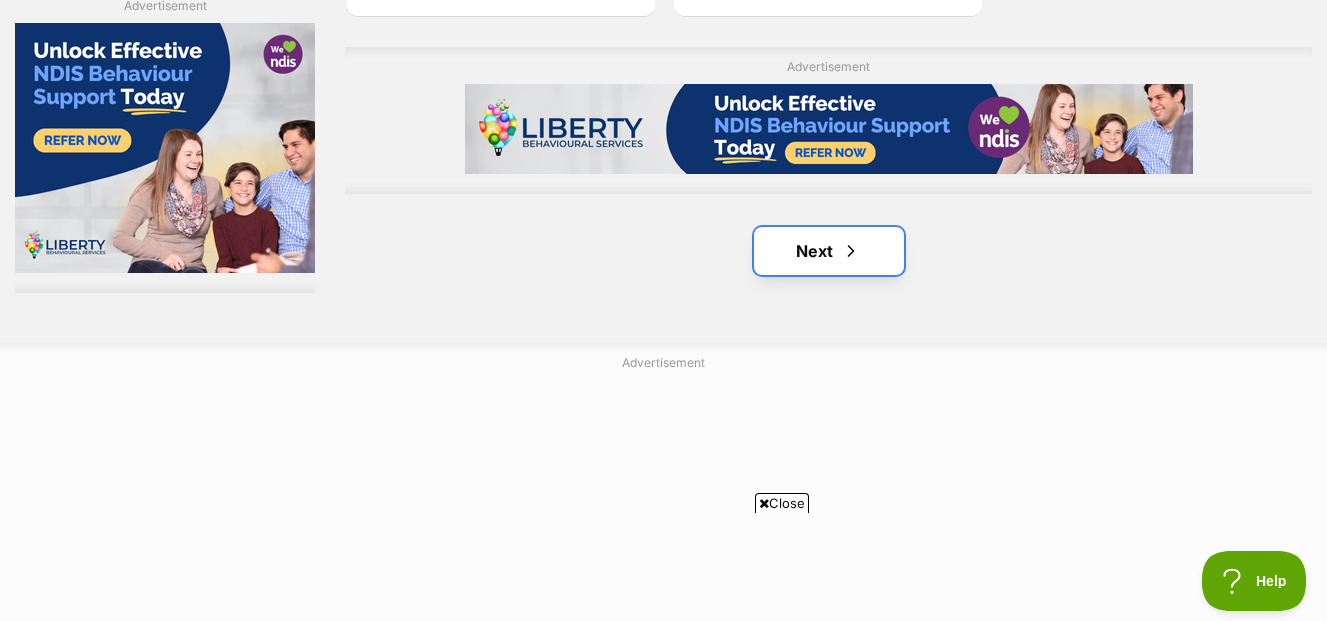 click at bounding box center [851, 251] 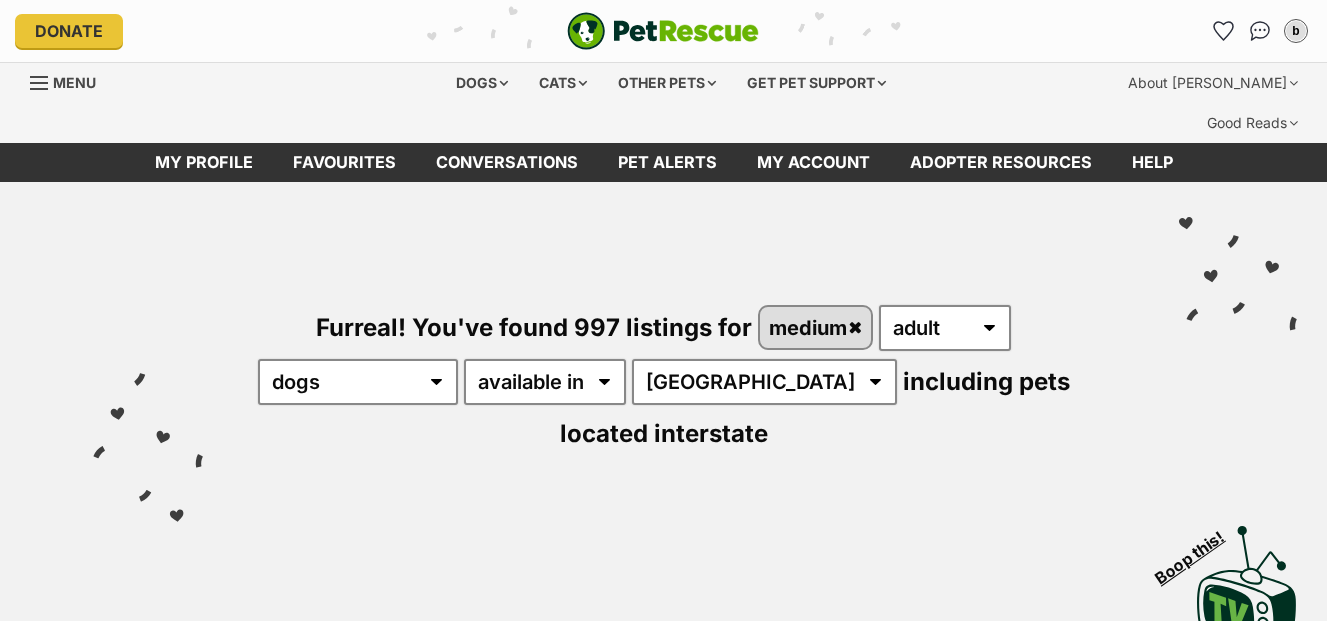 scroll, scrollTop: 0, scrollLeft: 0, axis: both 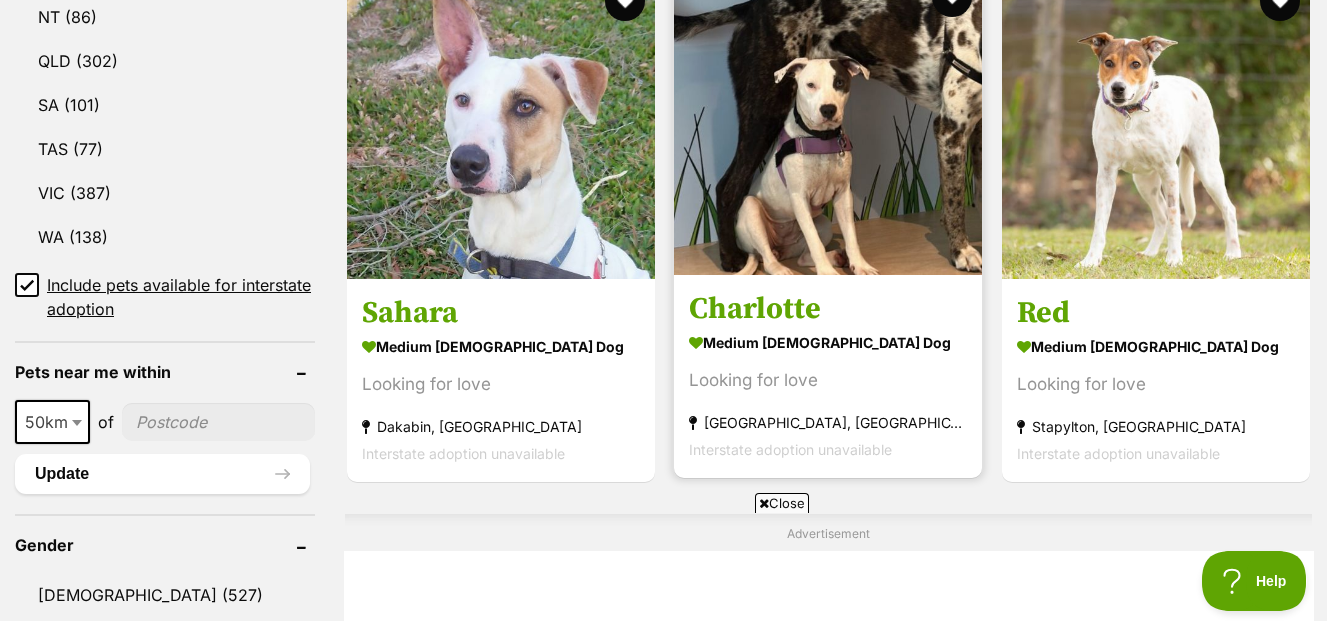 click at bounding box center (828, 121) 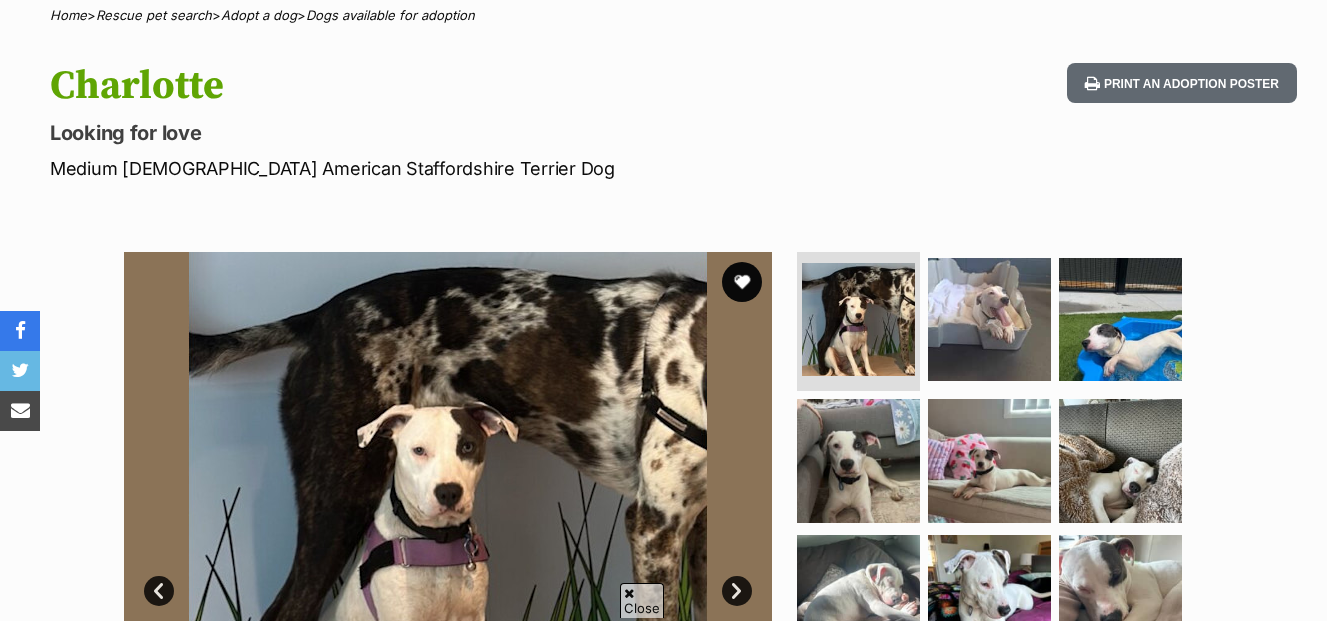 scroll, scrollTop: 300, scrollLeft: 0, axis: vertical 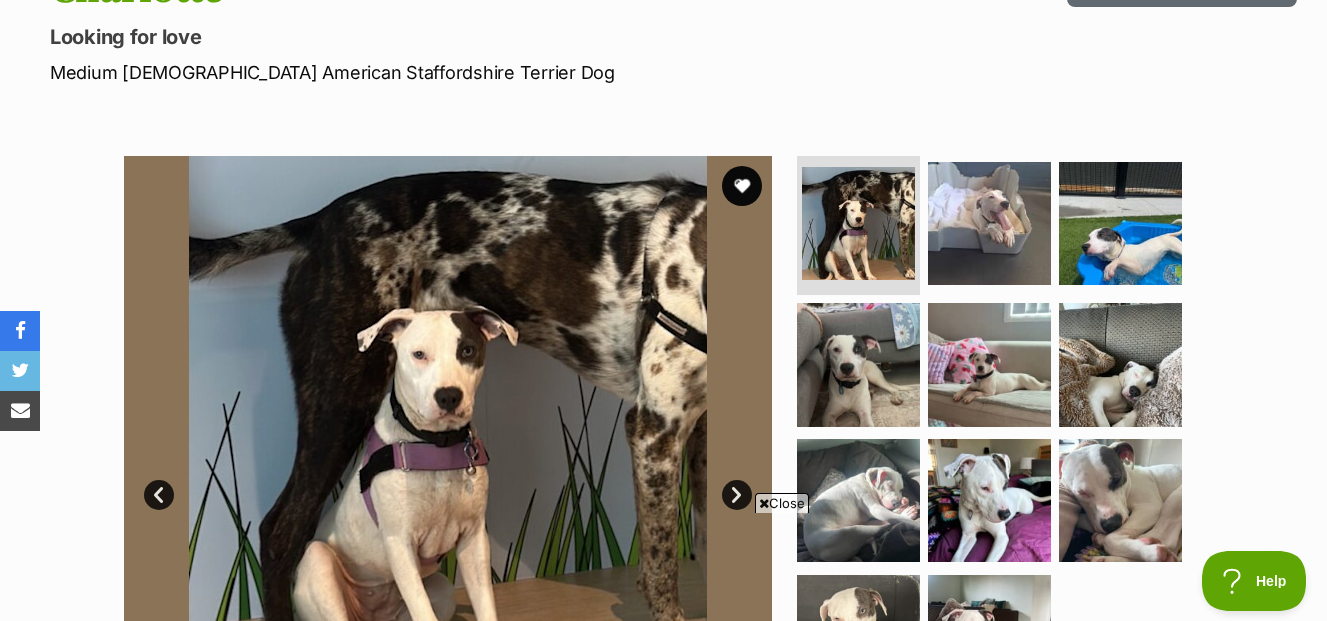 click on "Next" at bounding box center (737, 495) 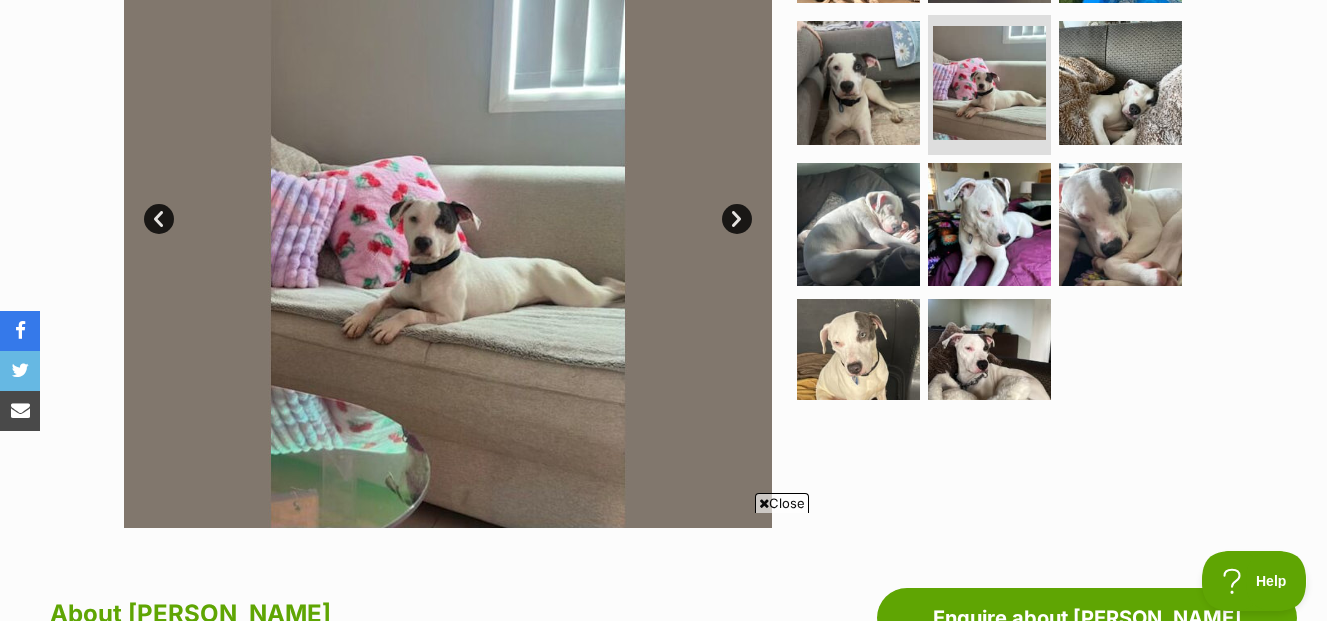 scroll, scrollTop: 600, scrollLeft: 0, axis: vertical 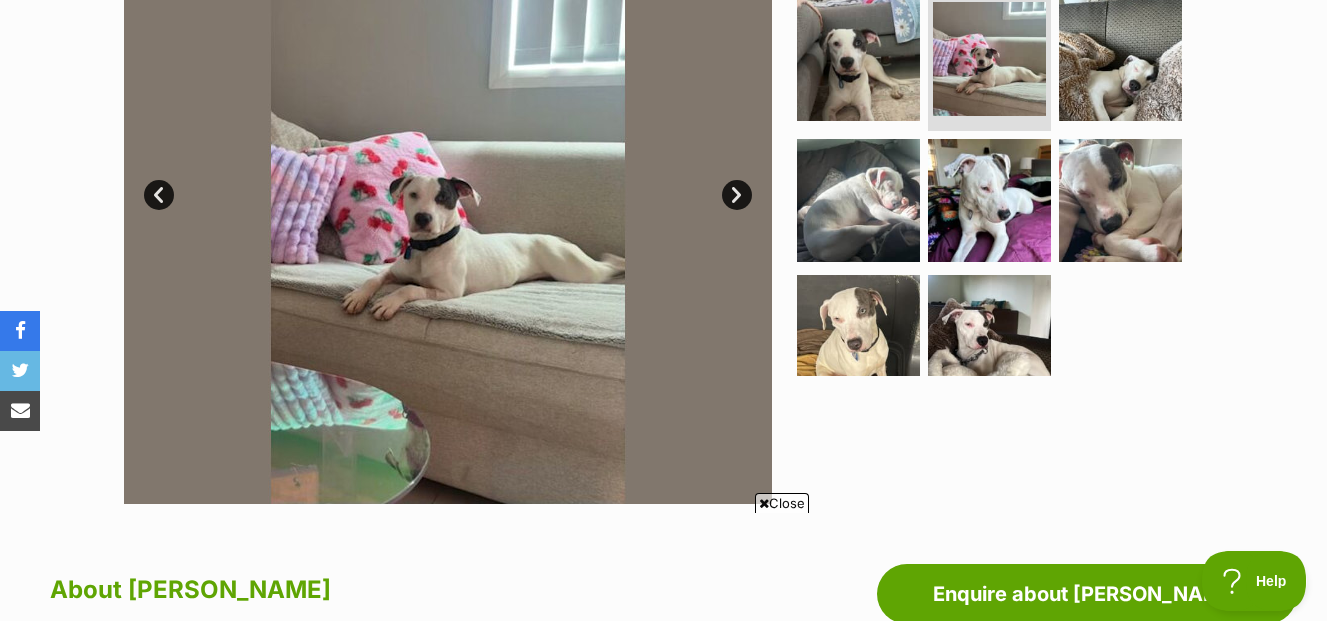 click on "Next" at bounding box center [737, 195] 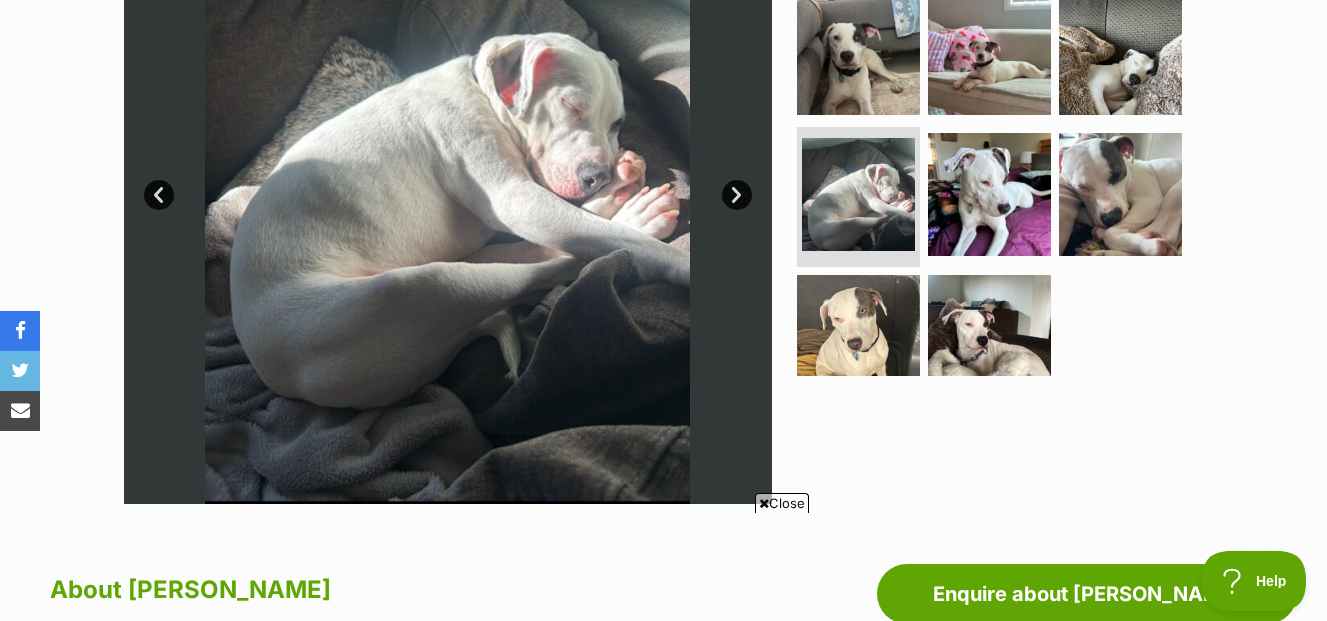 drag, startPoint x: 737, startPoint y: 147, endPoint x: 751, endPoint y: 155, distance: 16.124516 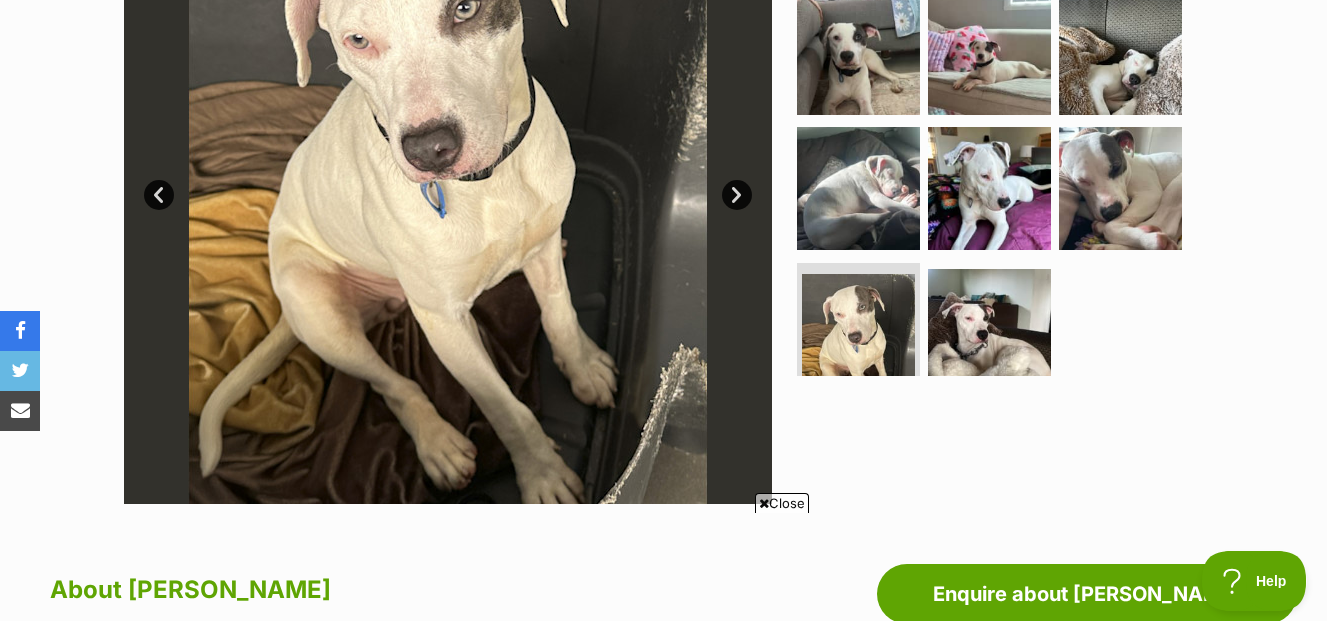 click on "Next" at bounding box center (737, 195) 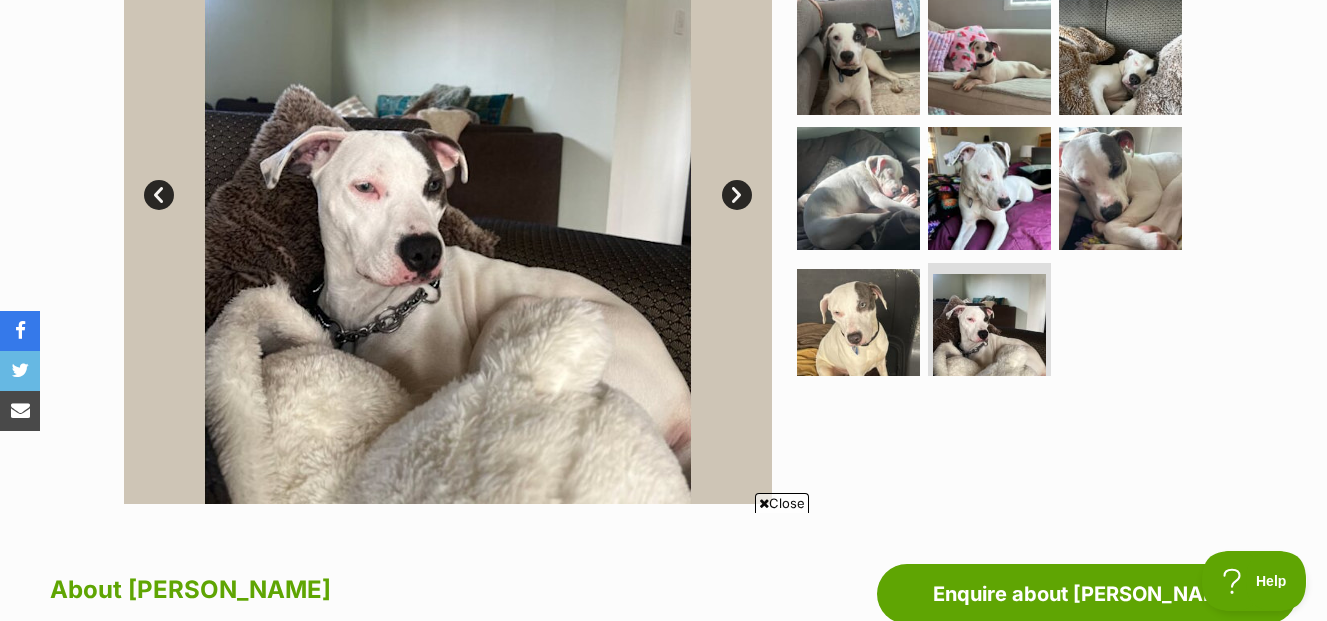 click at bounding box center [448, 180] 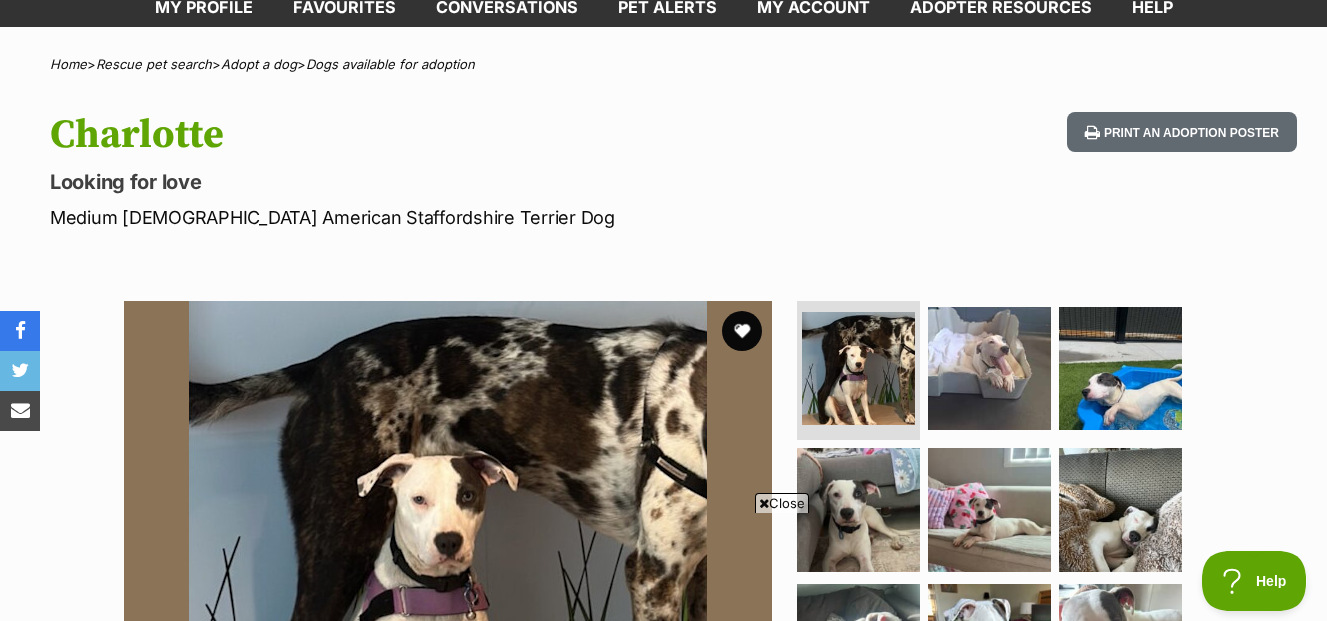 scroll, scrollTop: 300, scrollLeft: 0, axis: vertical 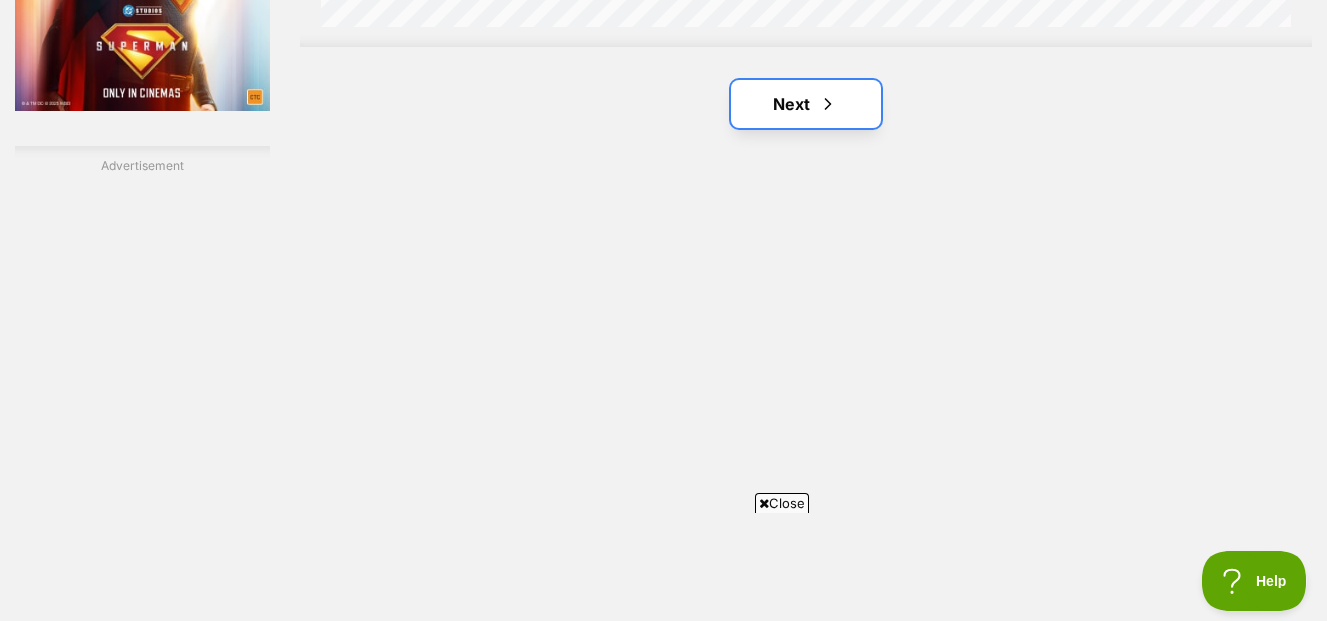 click on "Next" at bounding box center [806, 104] 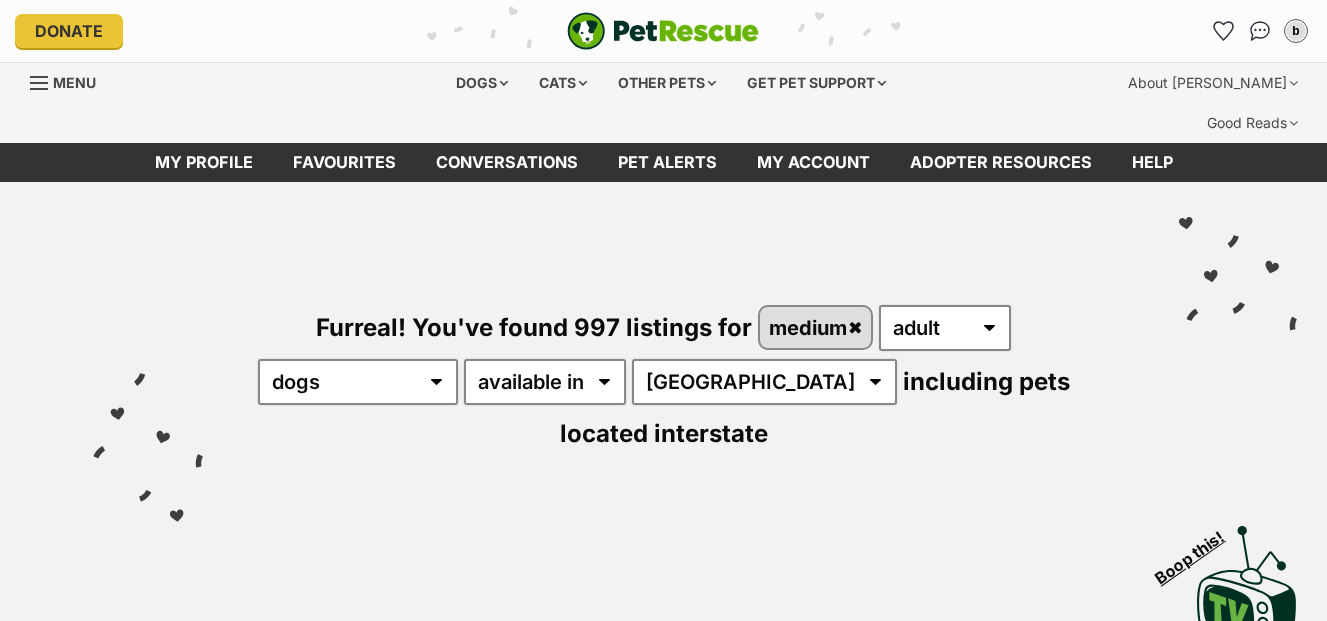 scroll, scrollTop: 0, scrollLeft: 0, axis: both 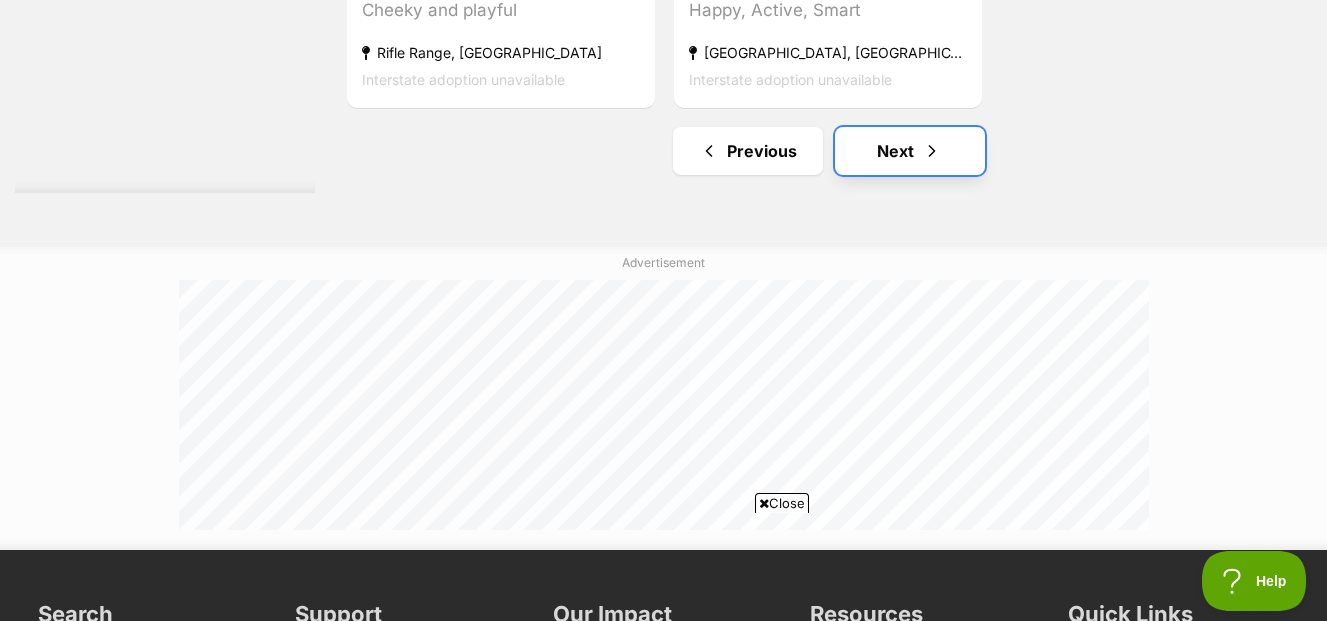 click on "Next" at bounding box center (910, 151) 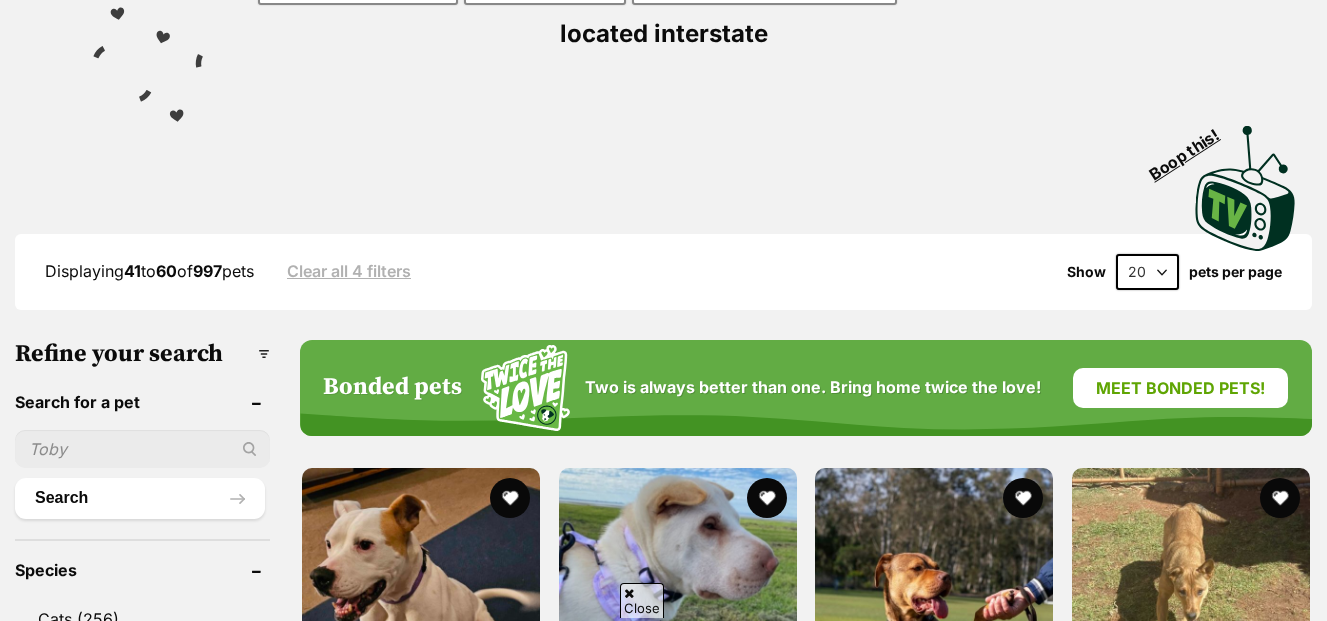 scroll, scrollTop: 0, scrollLeft: 0, axis: both 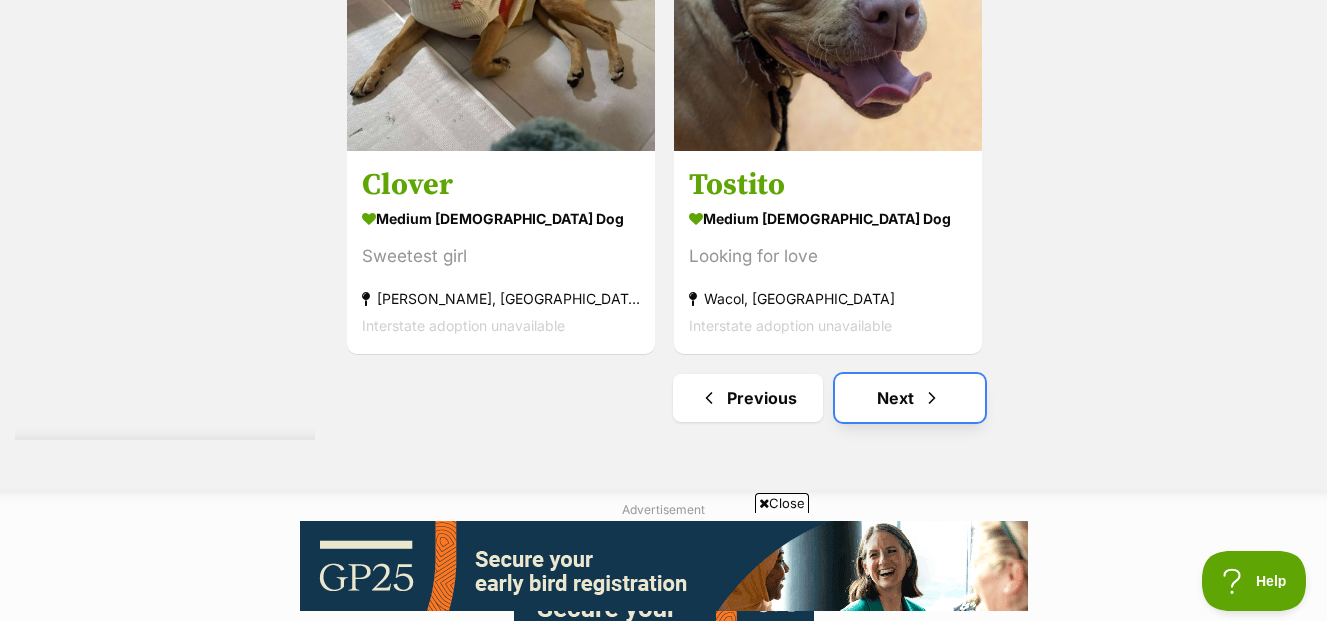 click on "Next" at bounding box center [910, 398] 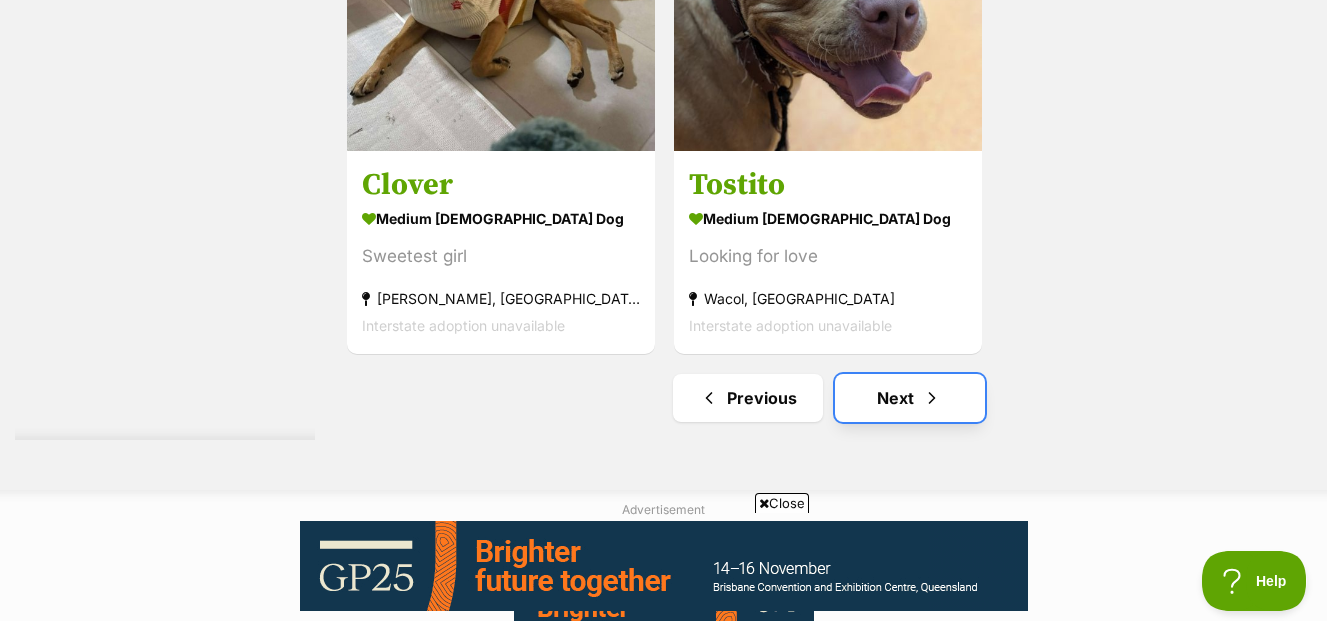 click on "Next" at bounding box center [910, 398] 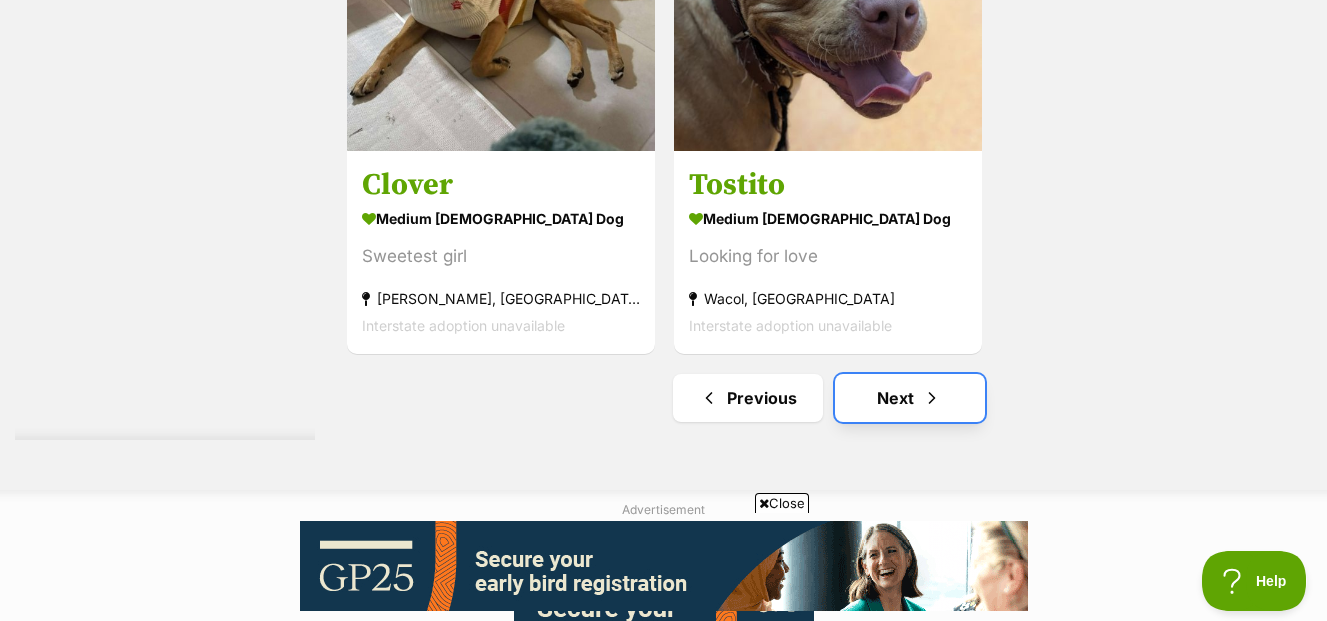click on "Next" at bounding box center (910, 398) 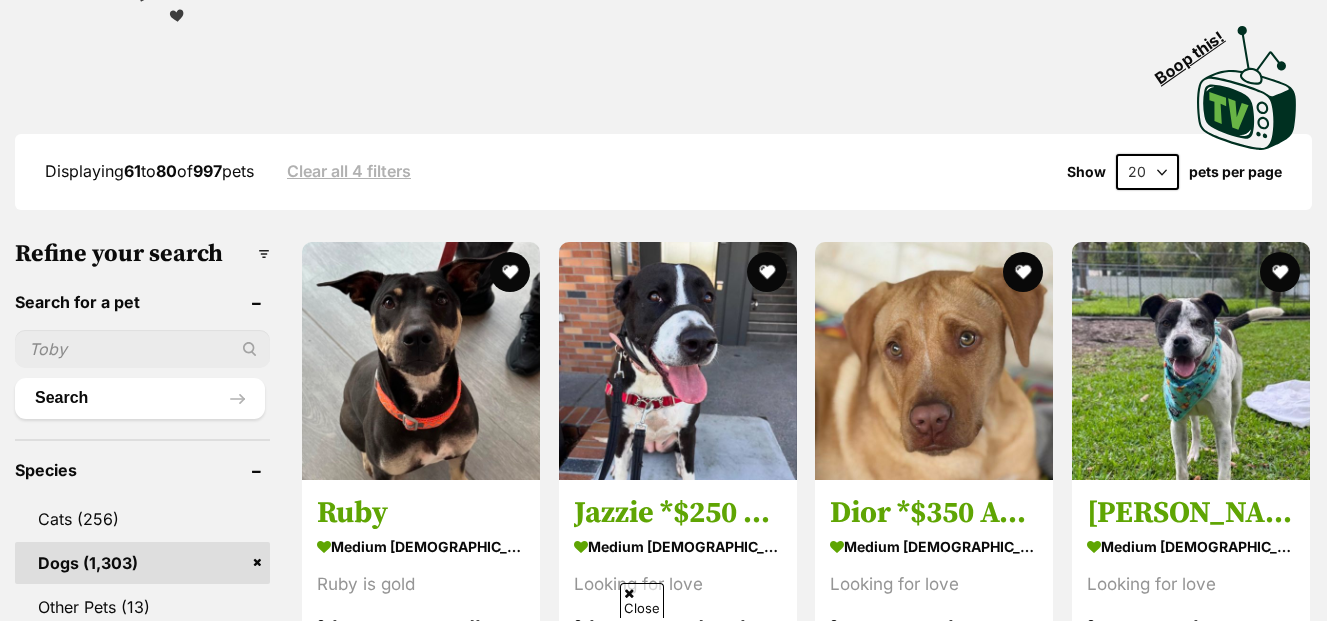 scroll, scrollTop: 500, scrollLeft: 0, axis: vertical 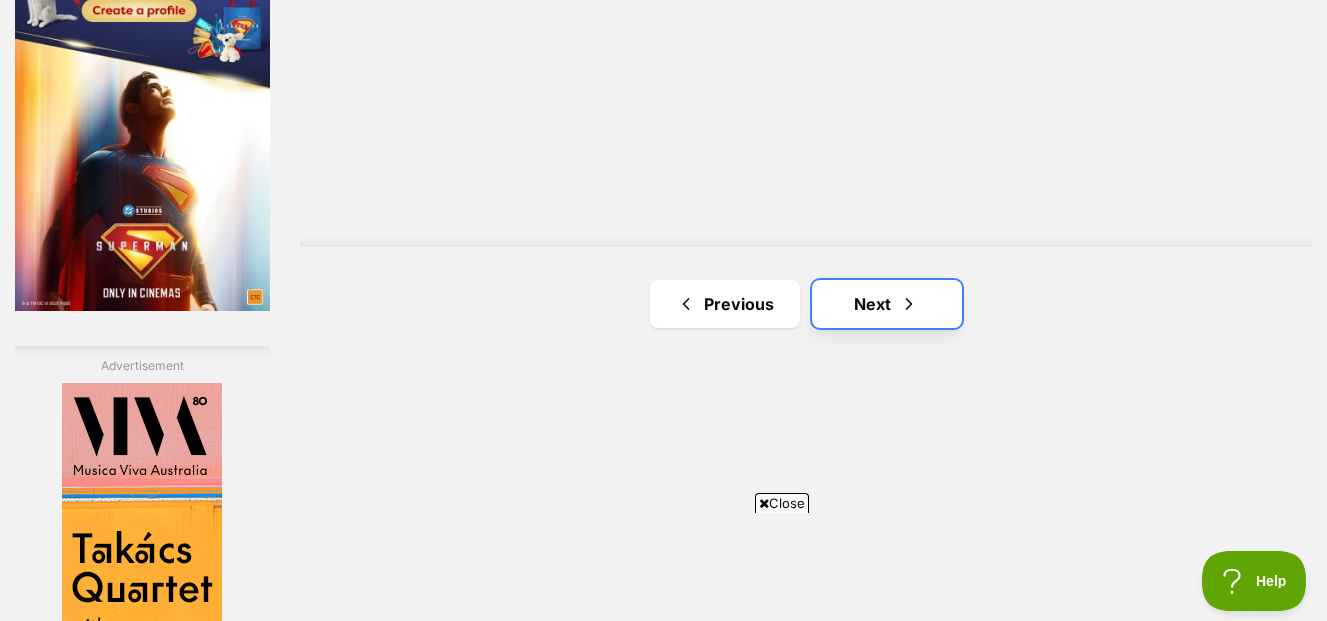 click on "Next" at bounding box center [887, 304] 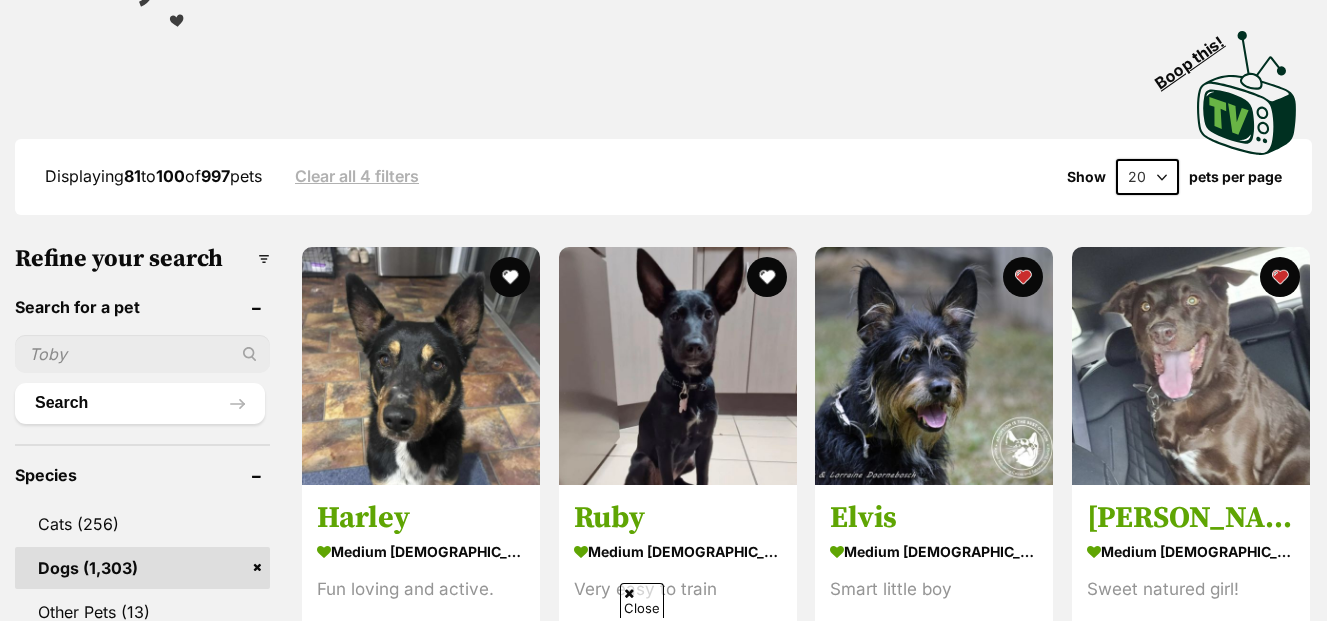 scroll, scrollTop: 500, scrollLeft: 0, axis: vertical 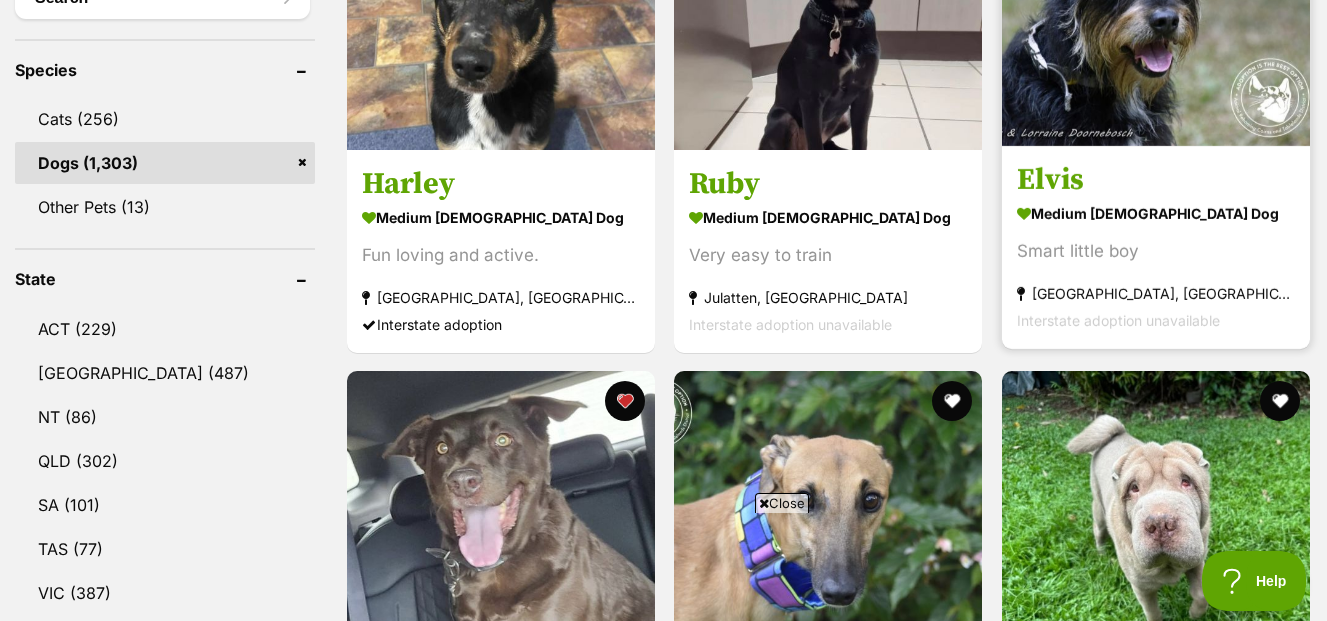 click at bounding box center (1156, -8) 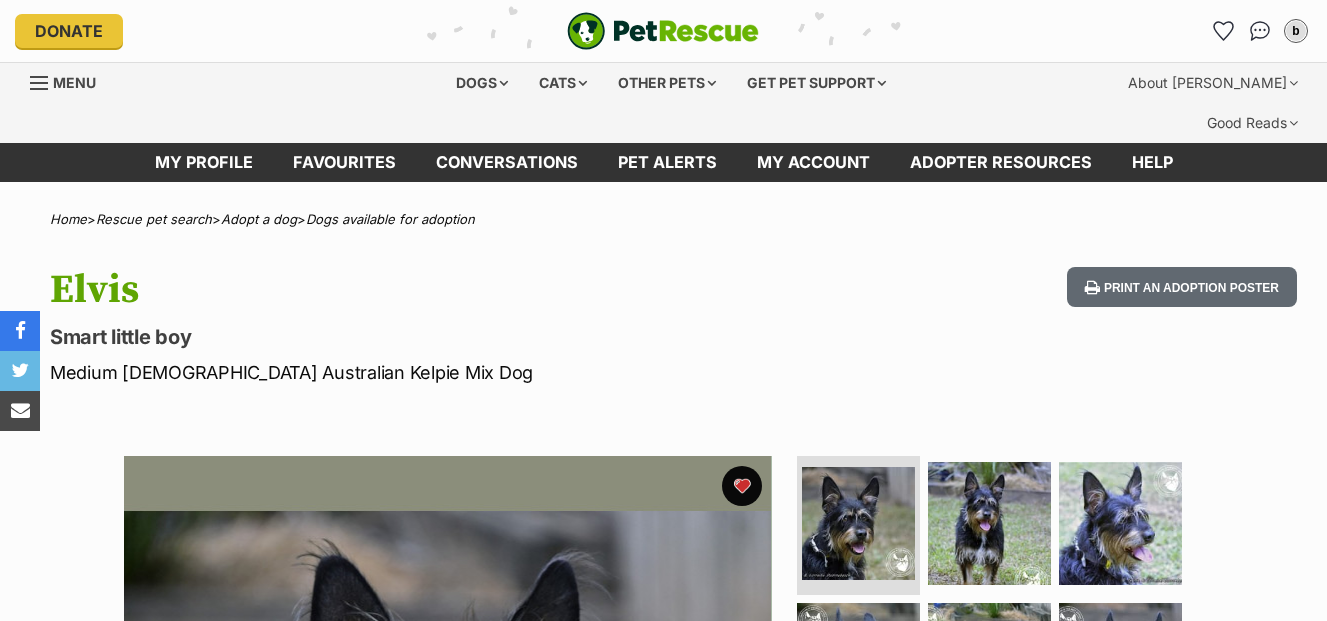 scroll, scrollTop: 0, scrollLeft: 0, axis: both 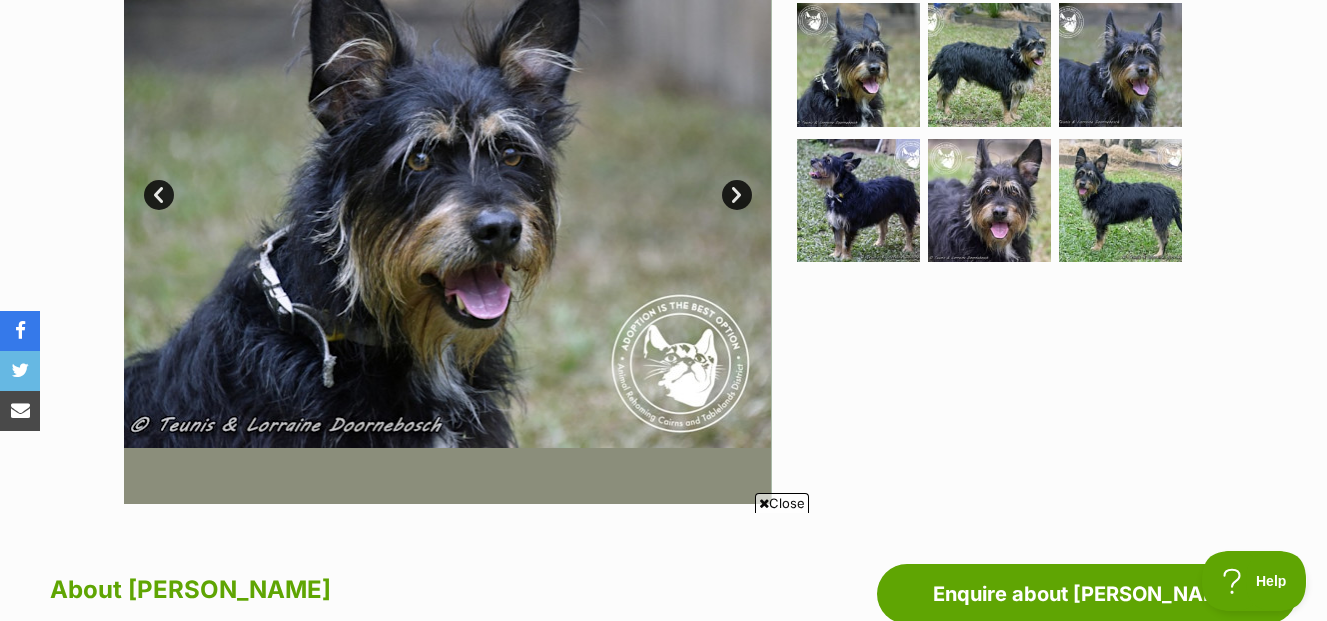 click on "Next" at bounding box center [737, 195] 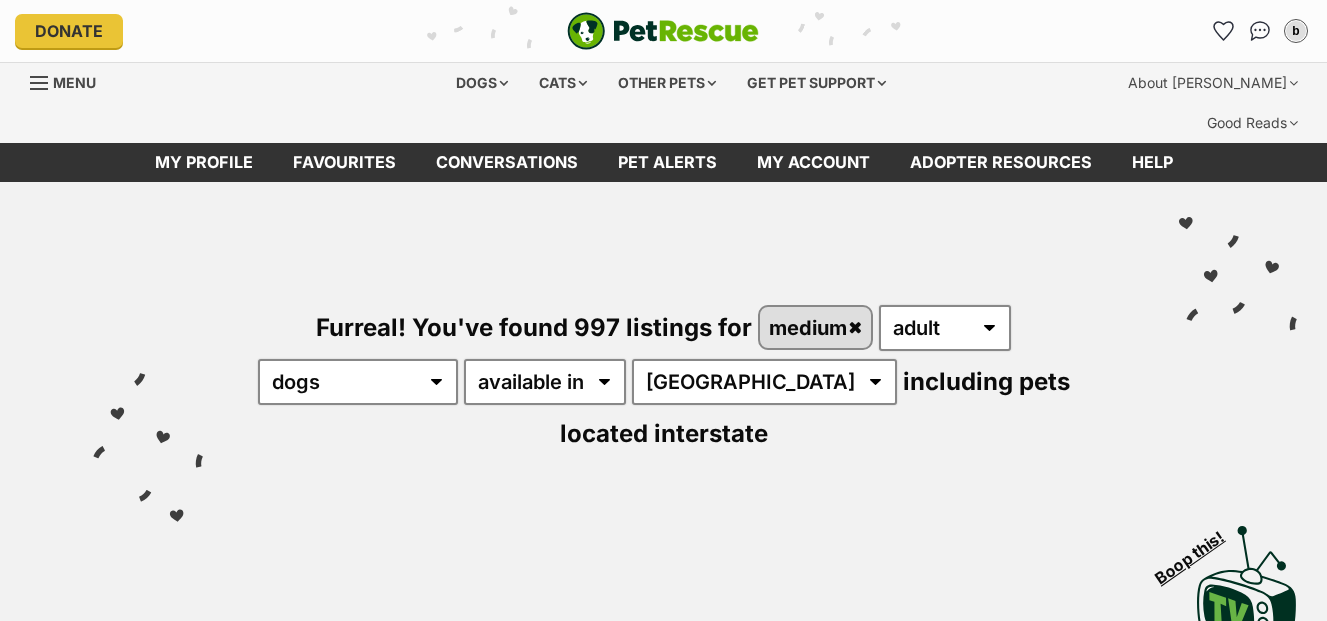 scroll, scrollTop: 97, scrollLeft: 0, axis: vertical 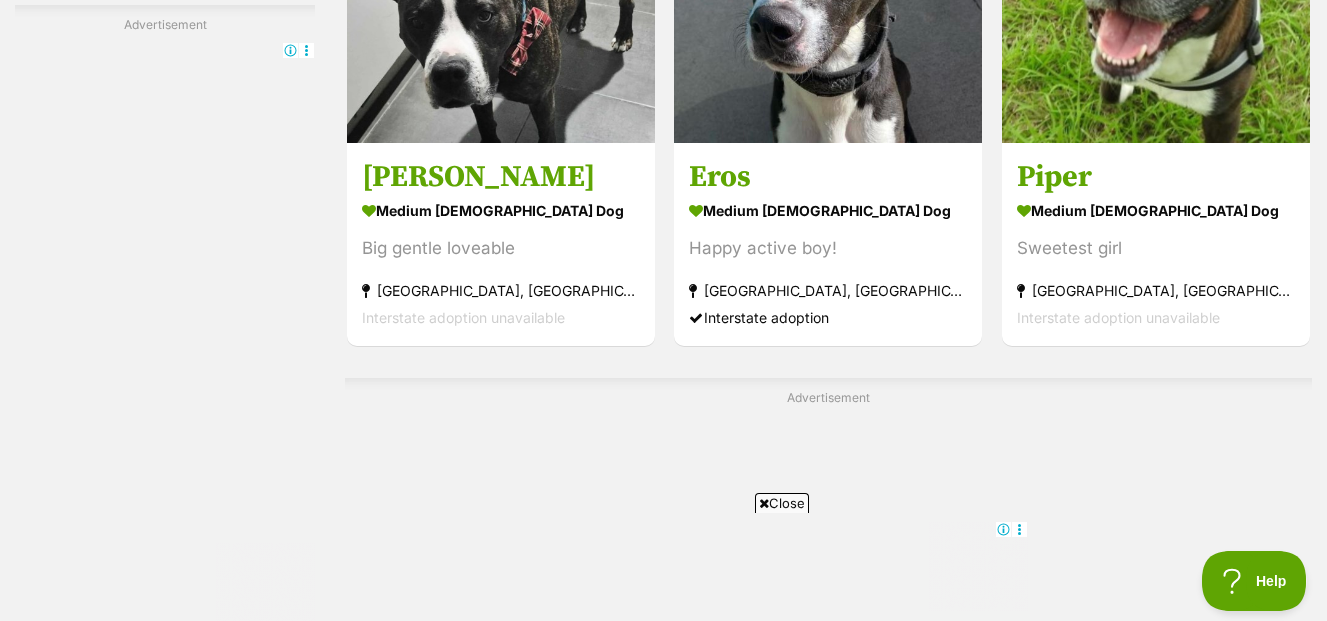 click on "Advertisement" at bounding box center [828, 531] 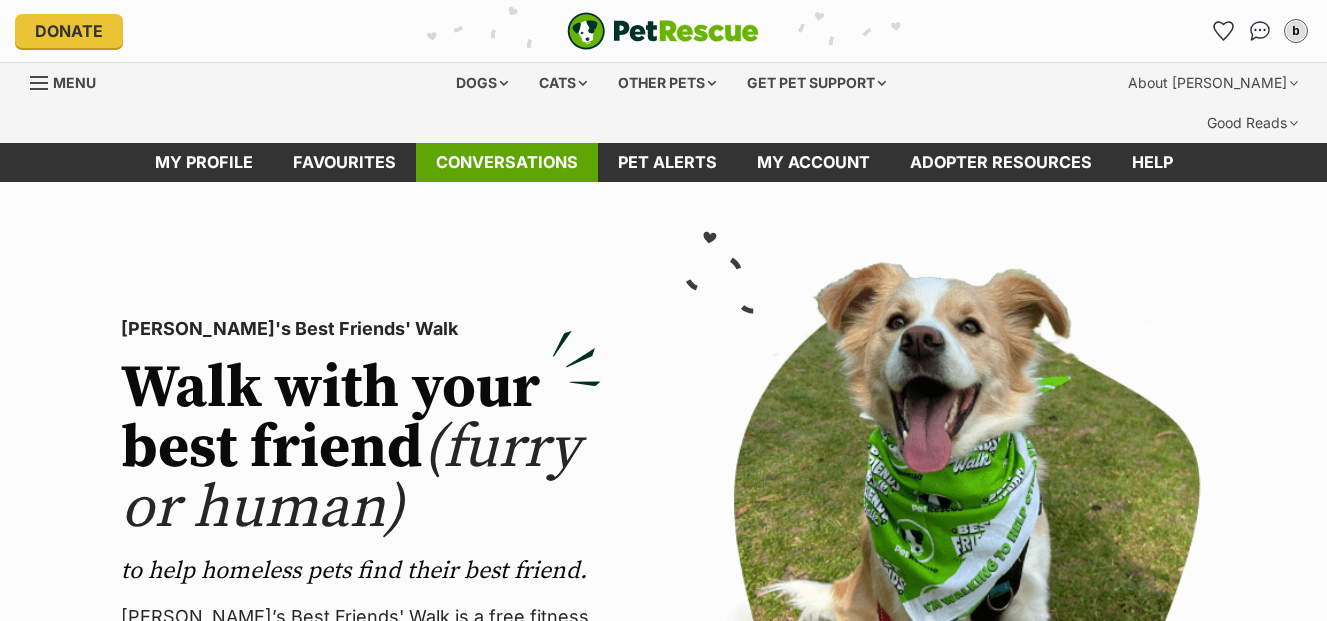 scroll, scrollTop: 0, scrollLeft: 0, axis: both 